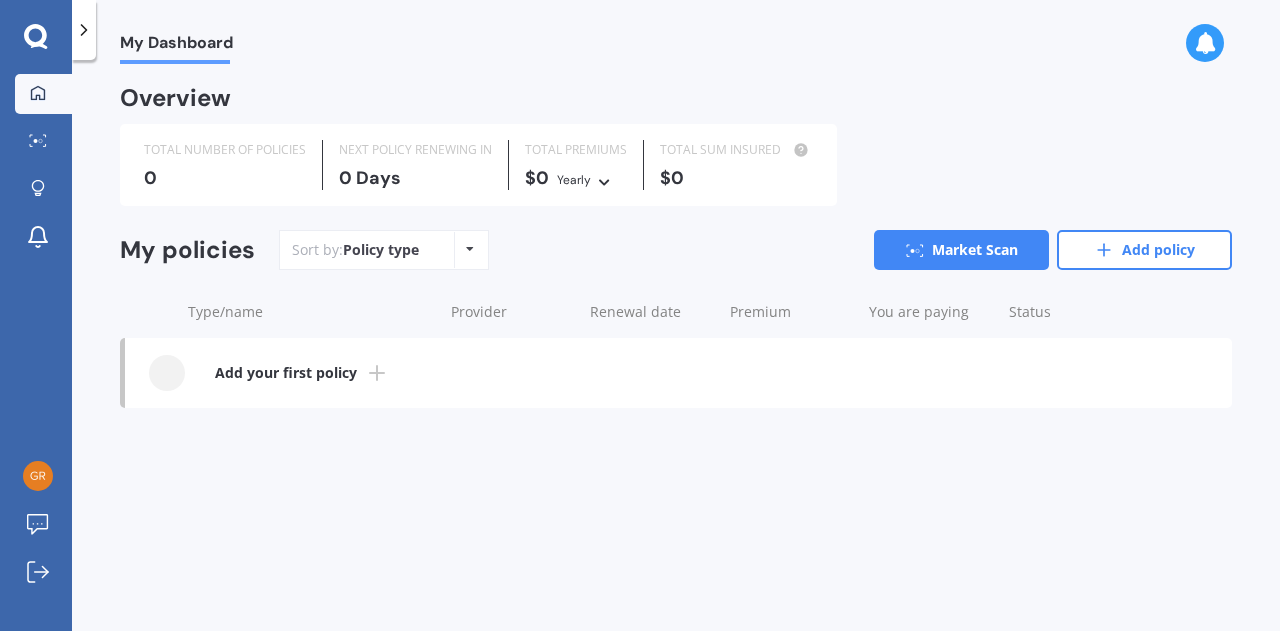 scroll, scrollTop: 0, scrollLeft: 0, axis: both 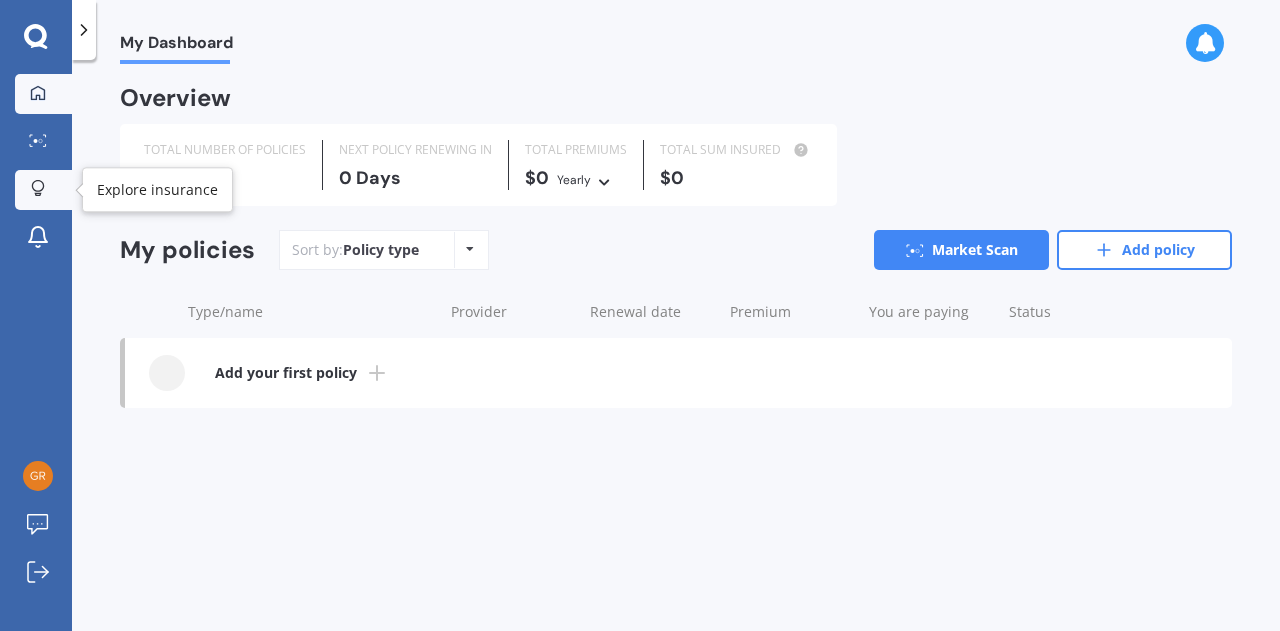 click 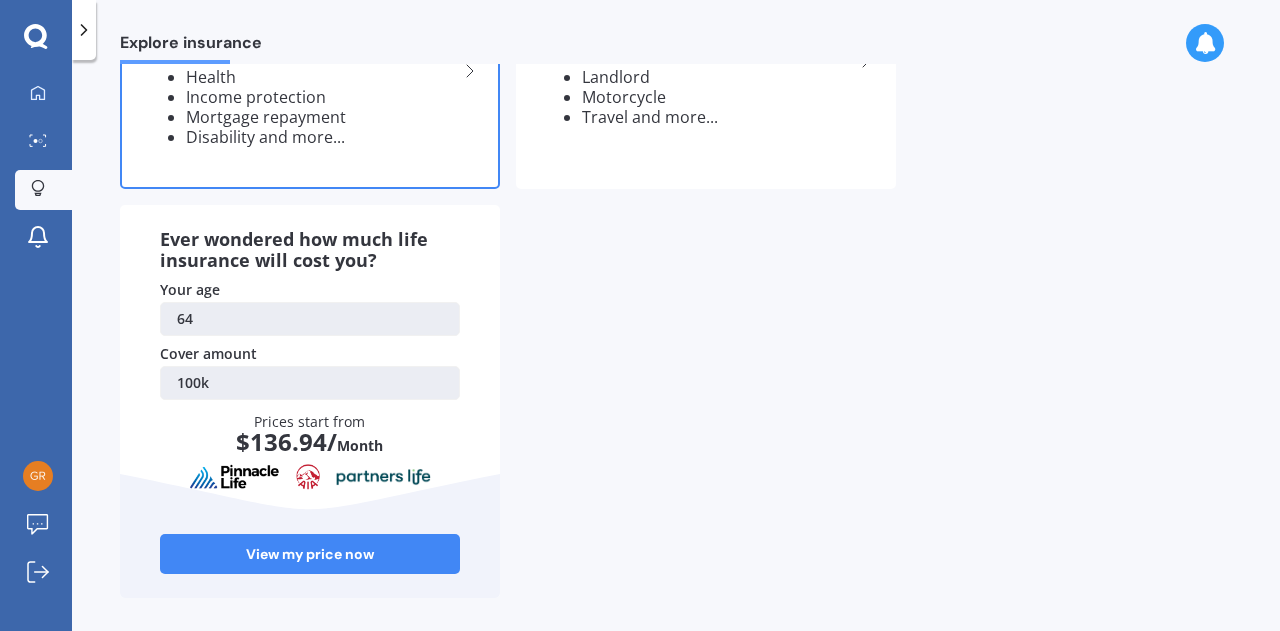scroll, scrollTop: 0, scrollLeft: 0, axis: both 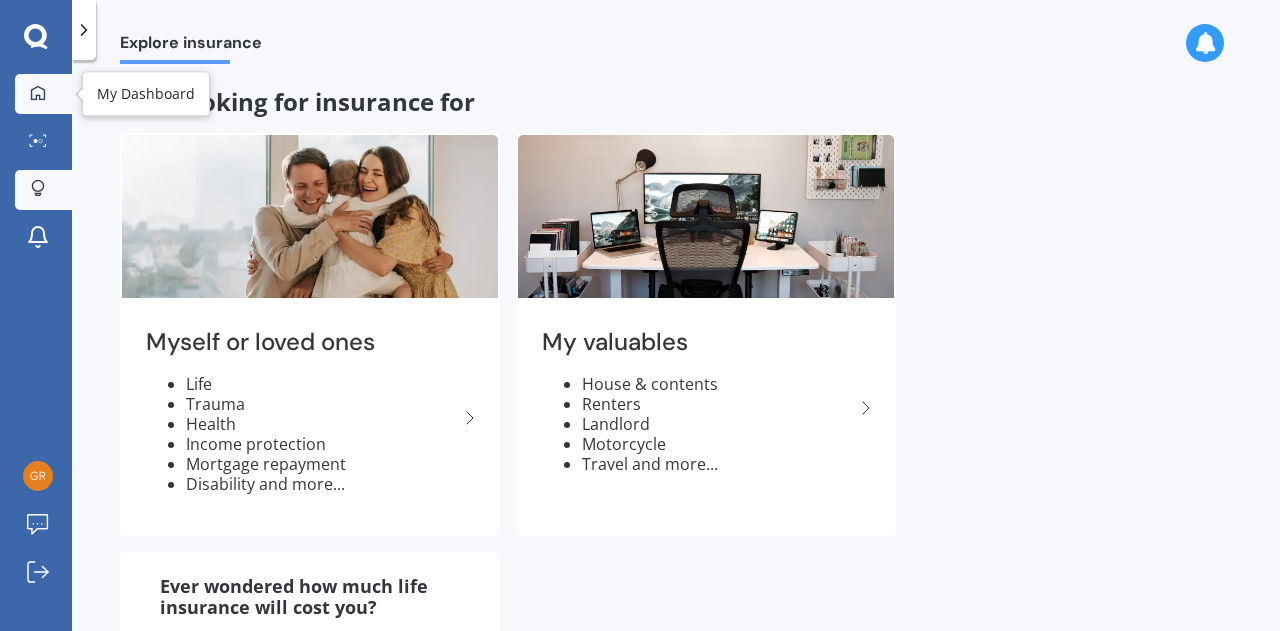 click 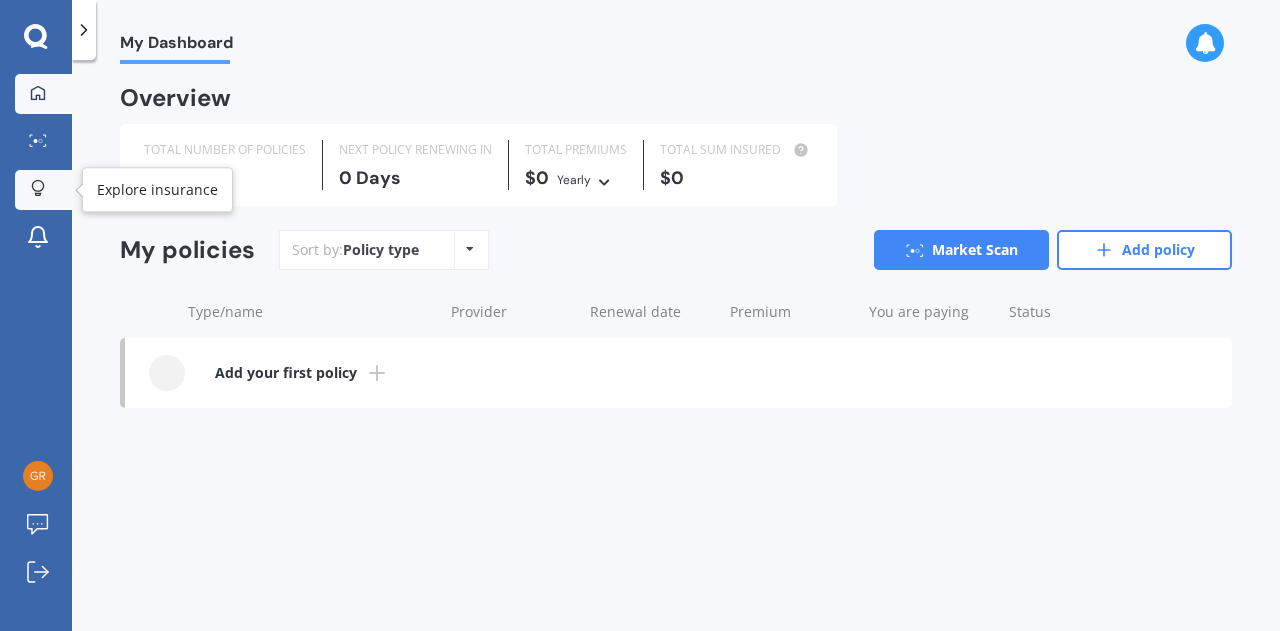 click 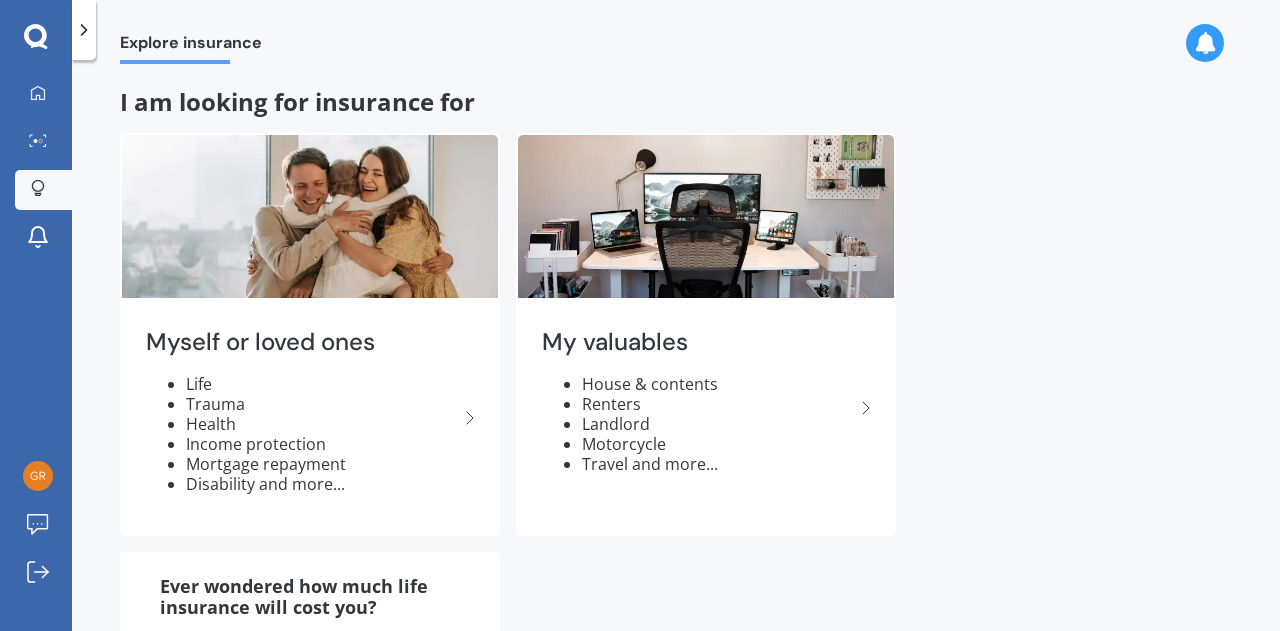 click on "Explore insurance" at bounding box center [191, 46] 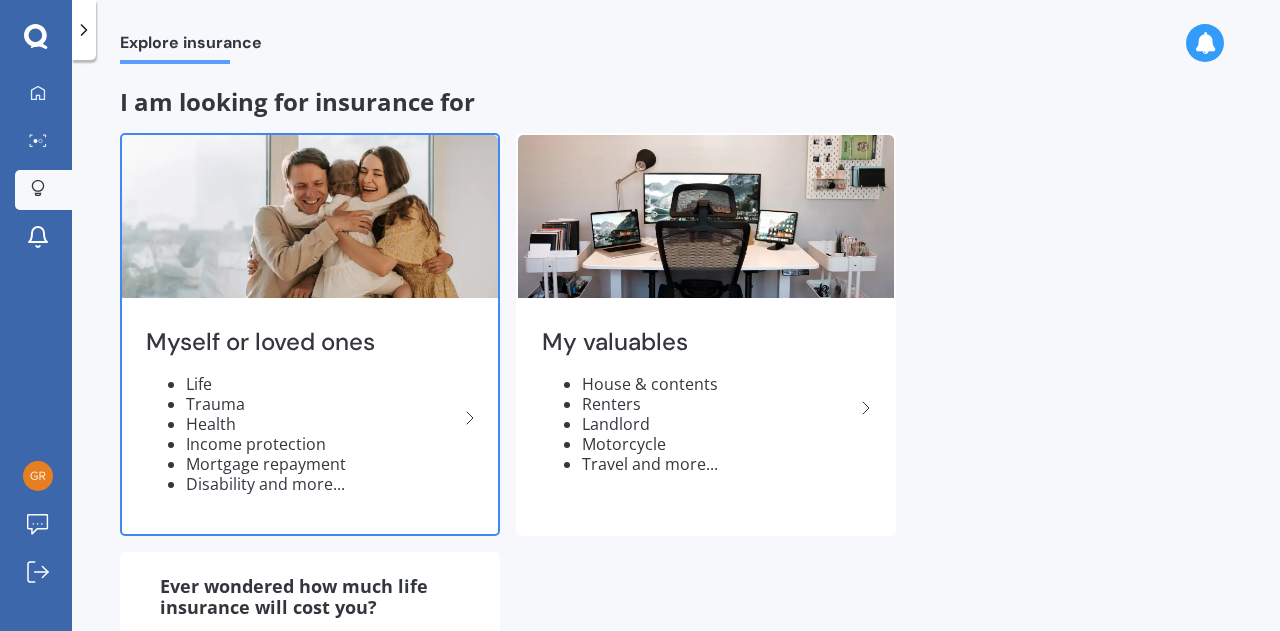 click on "Myself or loved ones" at bounding box center [302, 342] 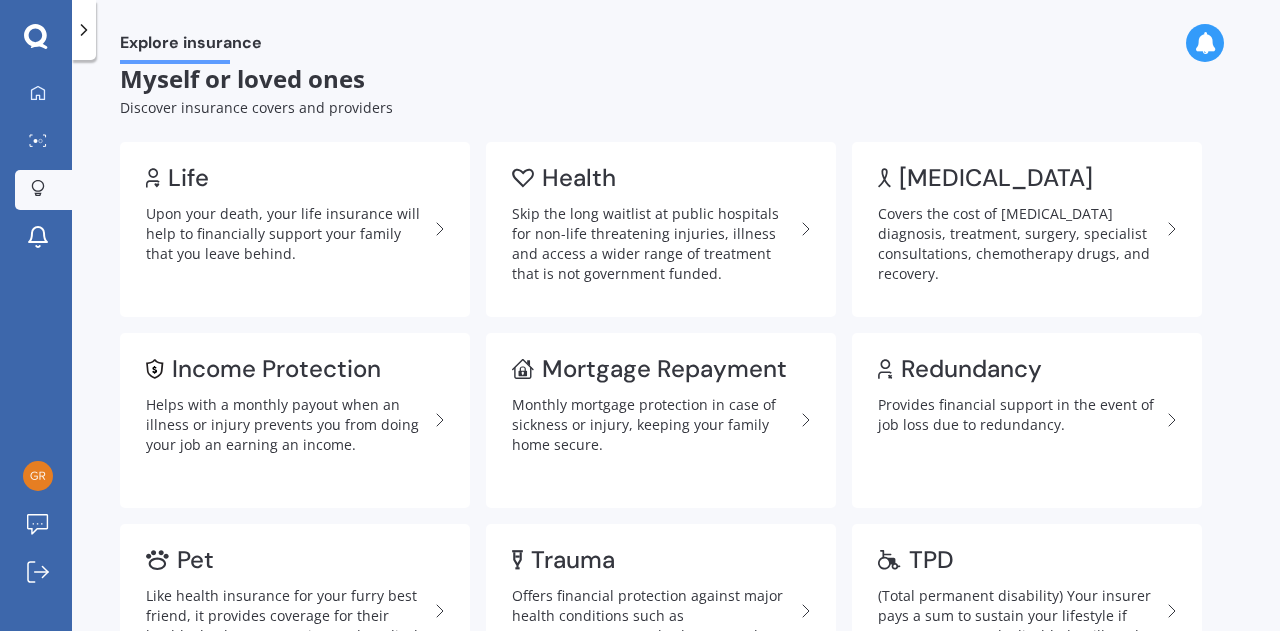 scroll, scrollTop: 25, scrollLeft: 0, axis: vertical 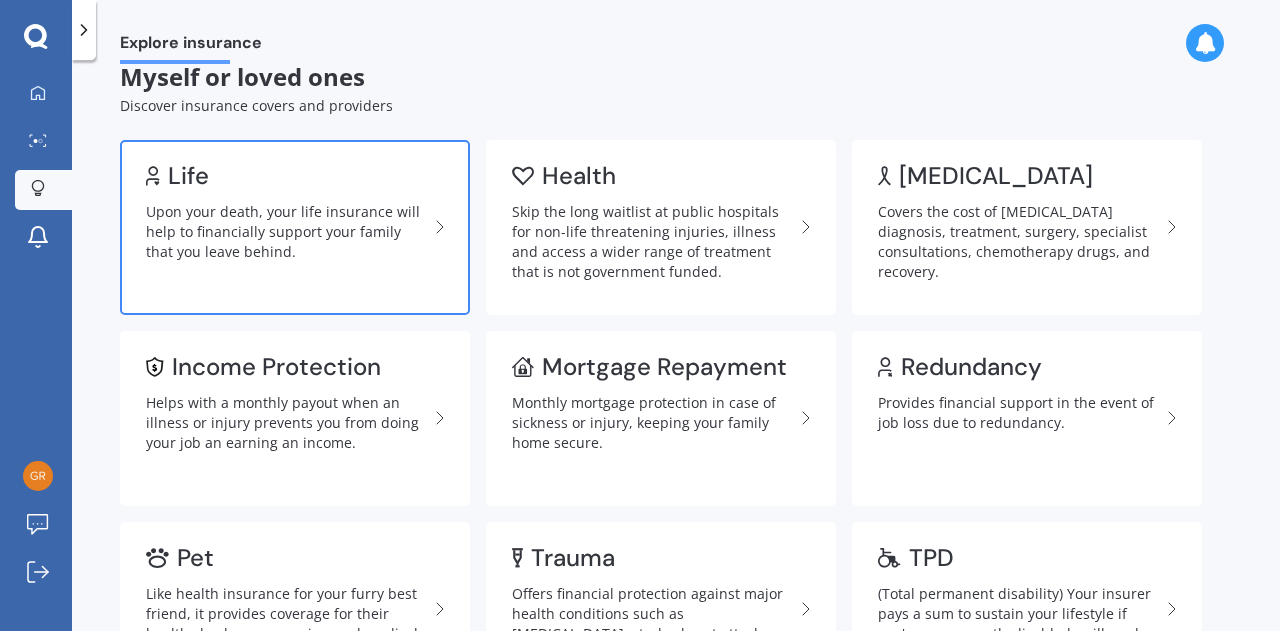 click on "Upon your death, your life insurance will help to financially support your family that you leave behind." at bounding box center [287, 232] 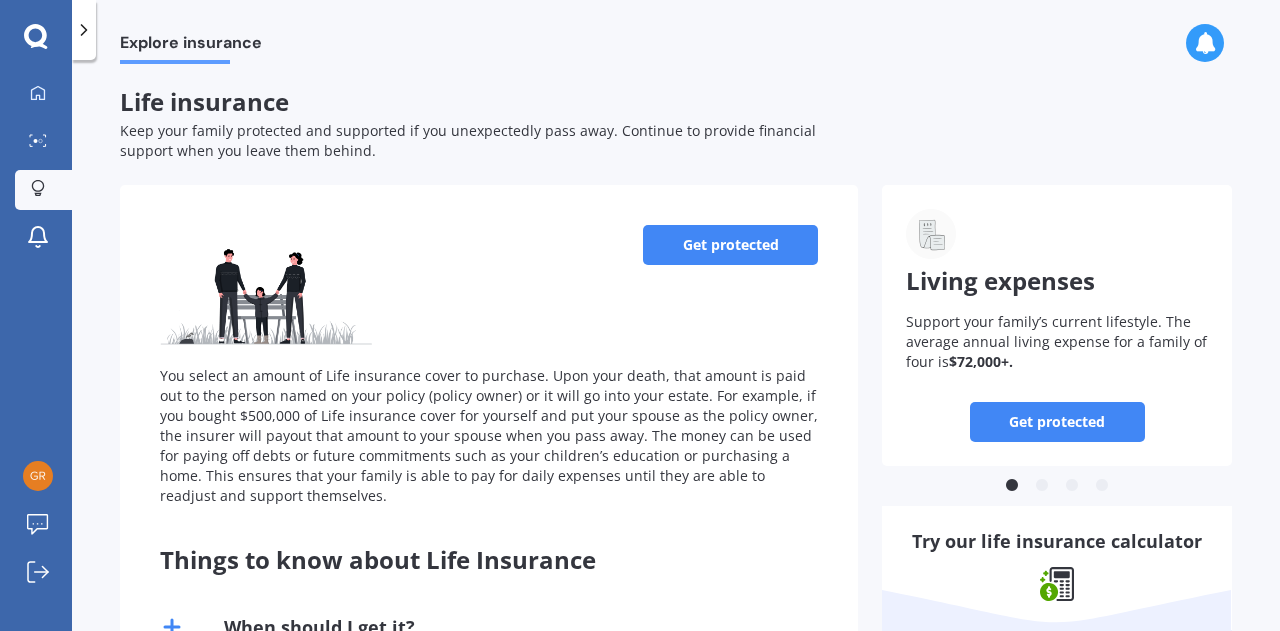 scroll, scrollTop: 5, scrollLeft: 0, axis: vertical 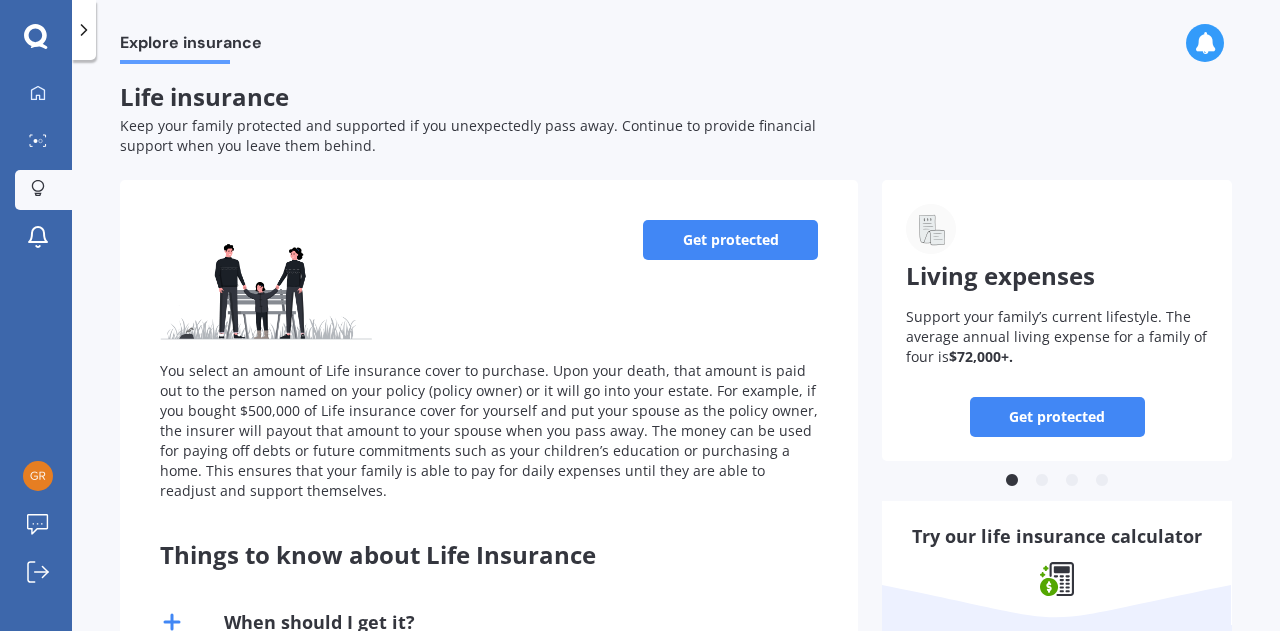 click on "Get protected" at bounding box center [730, 240] 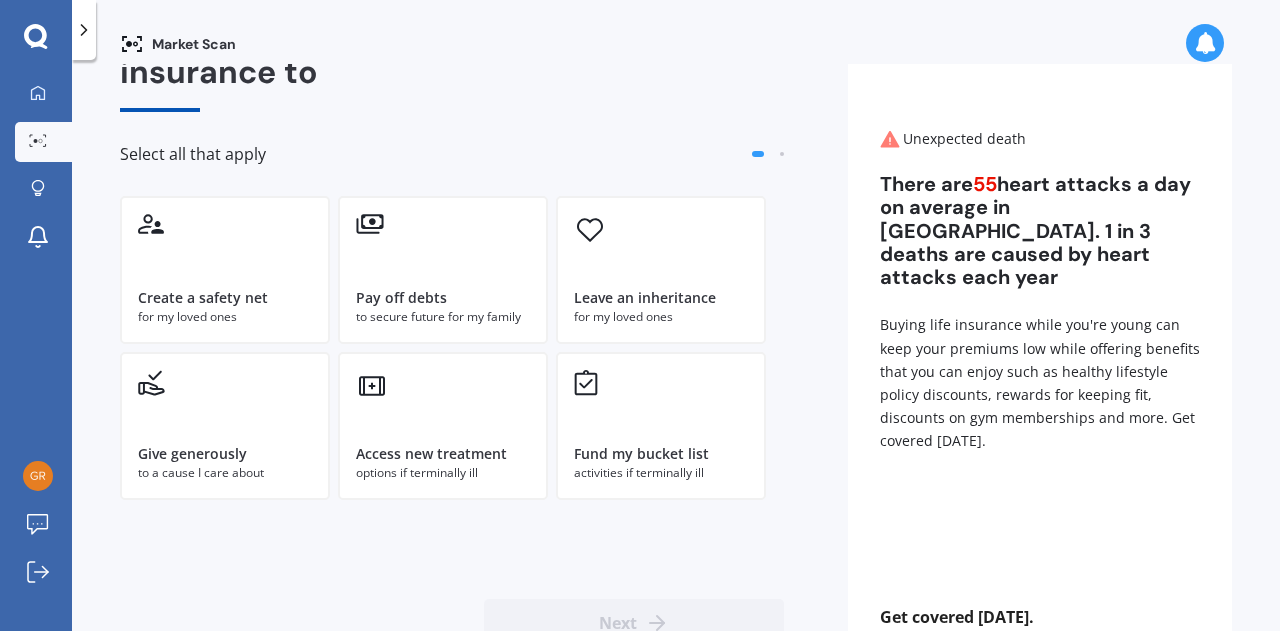 scroll, scrollTop: 152, scrollLeft: 0, axis: vertical 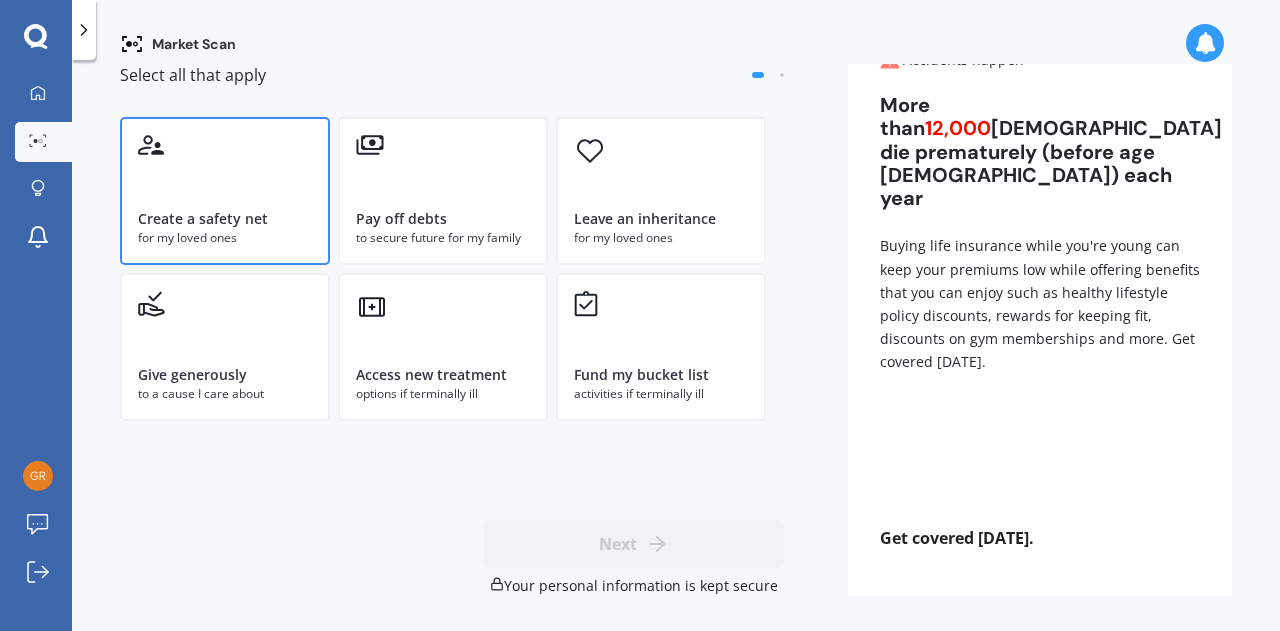 click on "Create a safety net" at bounding box center (203, 219) 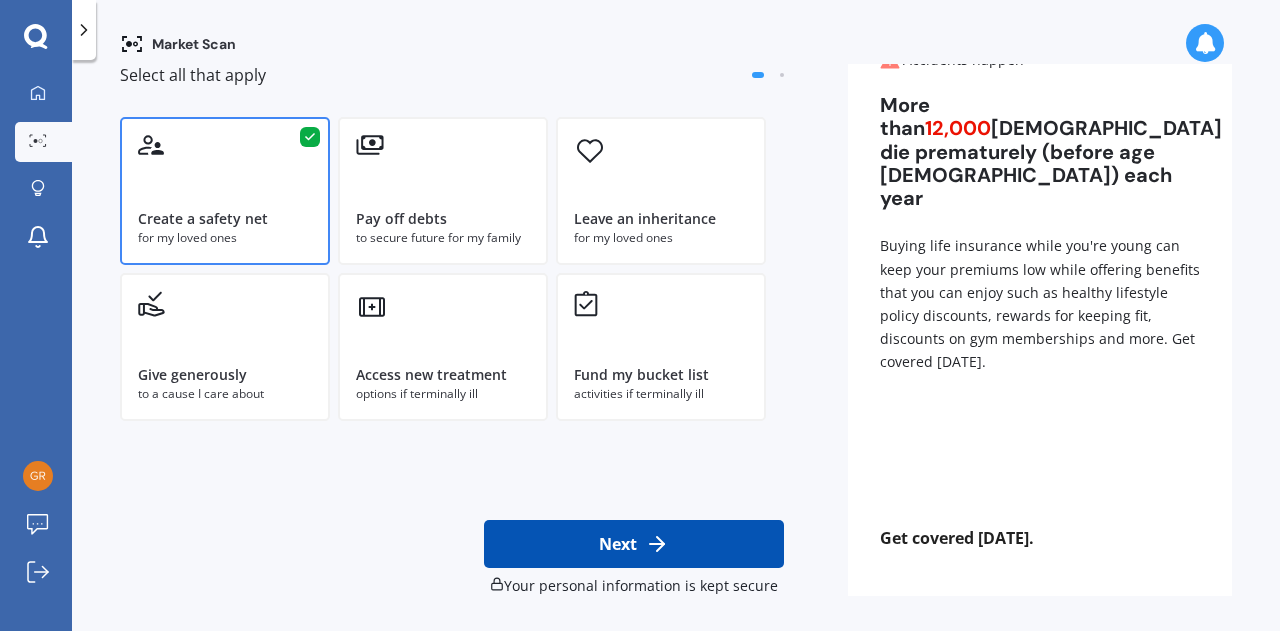 click on "Next" at bounding box center (634, 544) 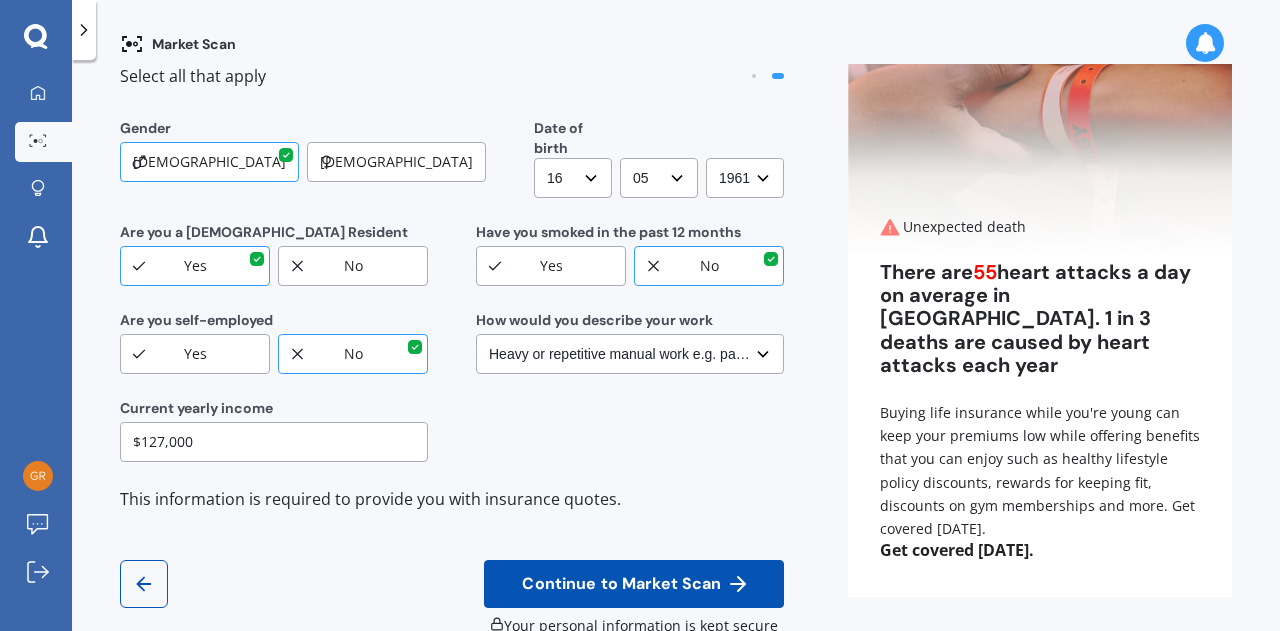 scroll, scrollTop: 152, scrollLeft: 0, axis: vertical 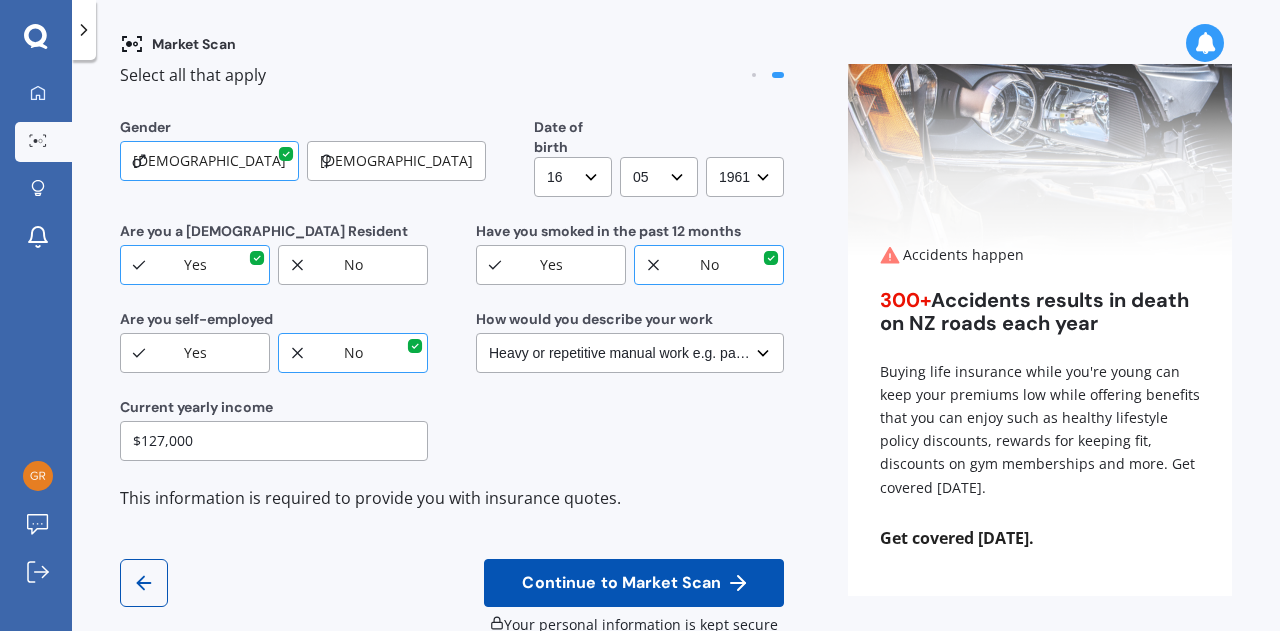 click on "Continue to Market Scan" at bounding box center [621, 583] 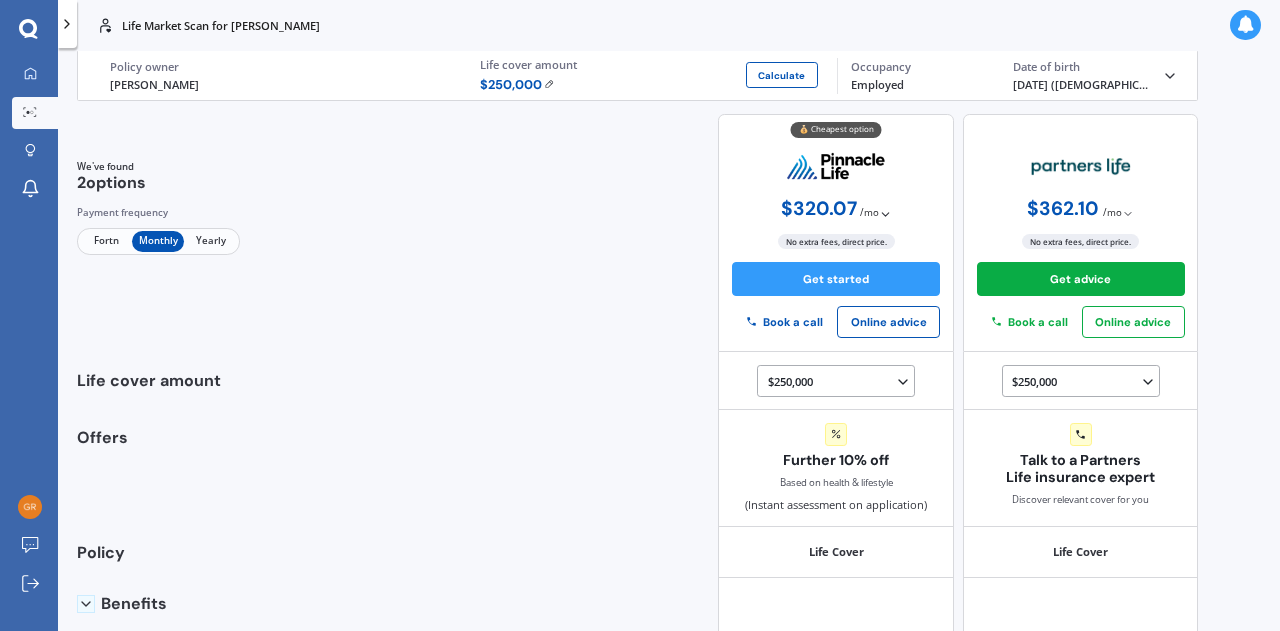scroll, scrollTop: 0, scrollLeft: 0, axis: both 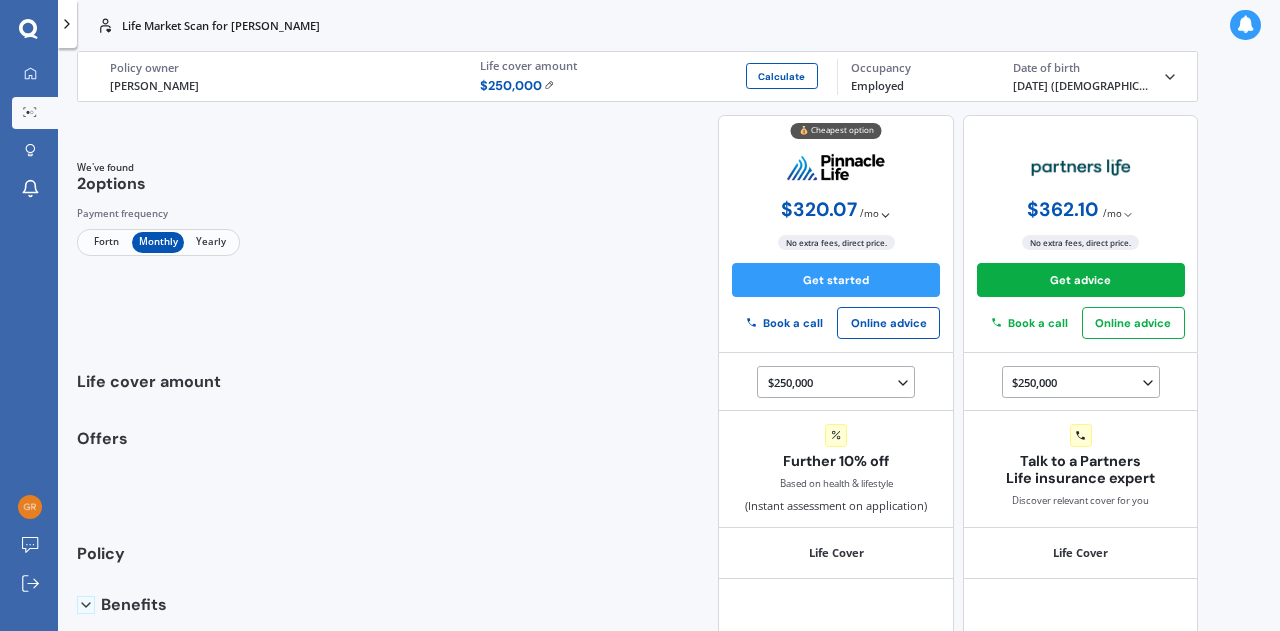 click on "Fortn" at bounding box center [106, 242] 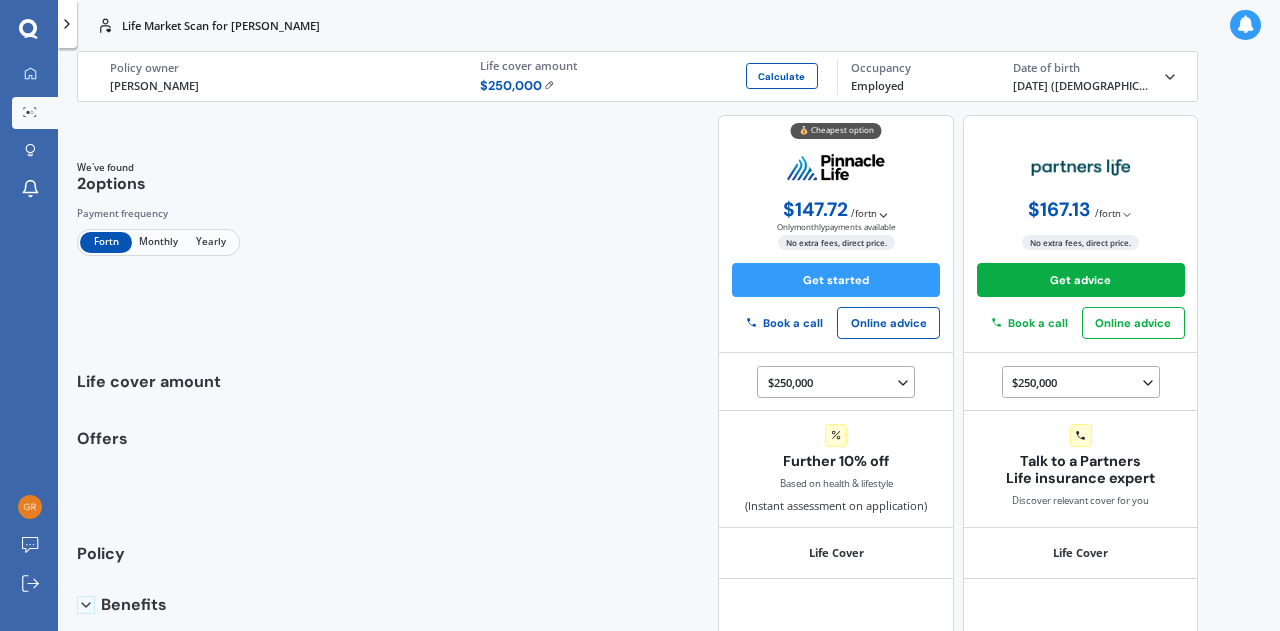 click on "Yearly" at bounding box center [210, 242] 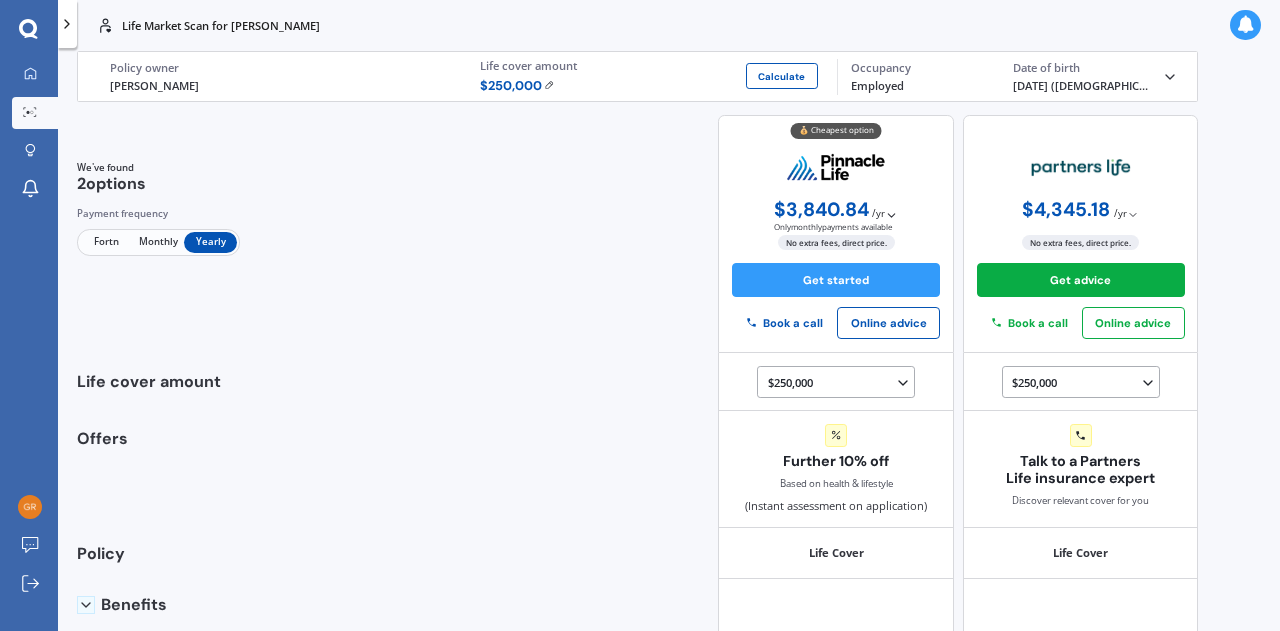 click on "Fortn" at bounding box center [106, 242] 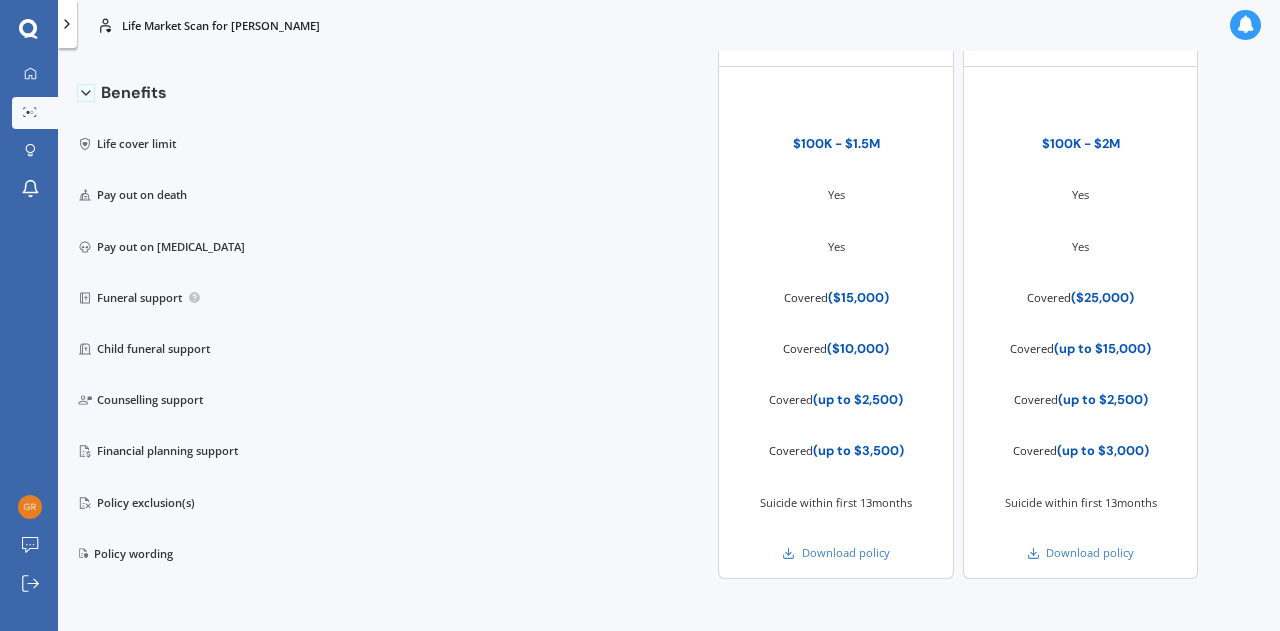 scroll, scrollTop: 0, scrollLeft: 0, axis: both 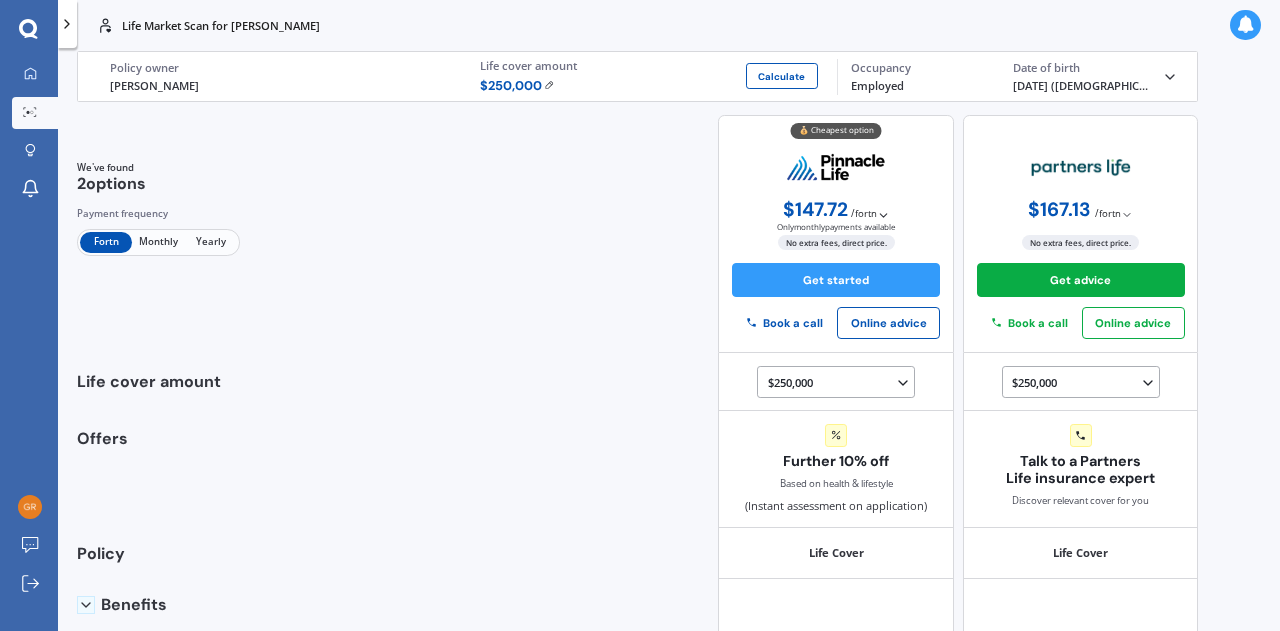 drag, startPoint x: 940, startPoint y: 14, endPoint x: 884, endPoint y: -9, distance: 60.53924 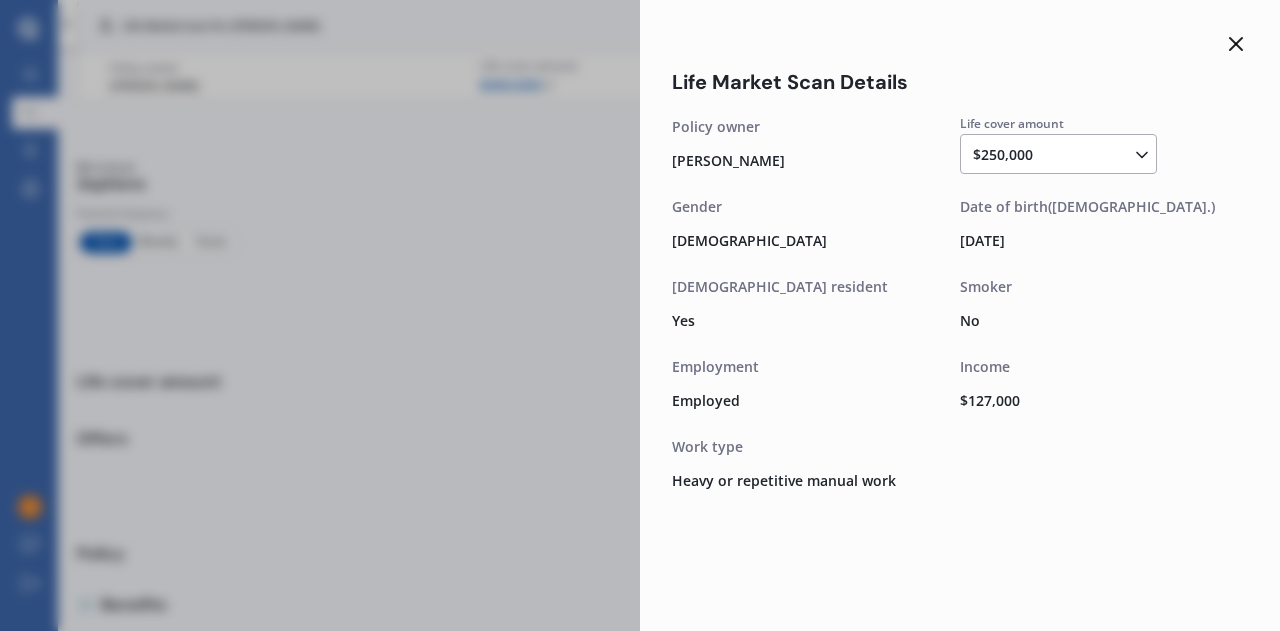 click 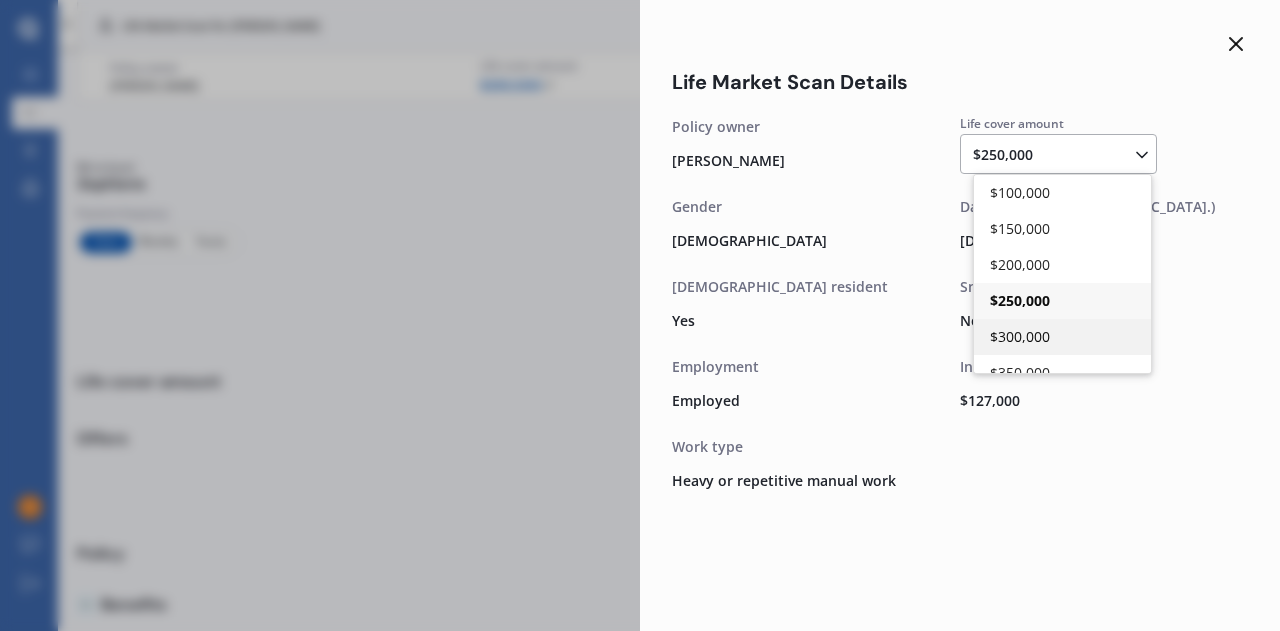 click on "$300,000" at bounding box center [1020, 336] 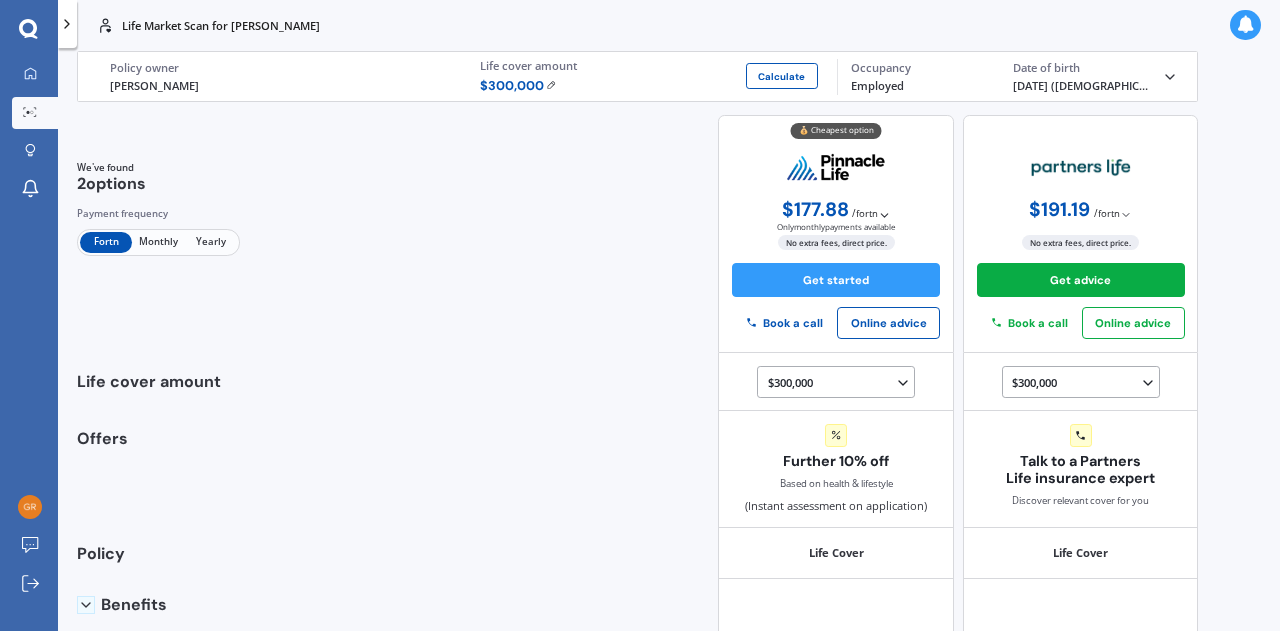 click on "Yearly" at bounding box center [210, 242] 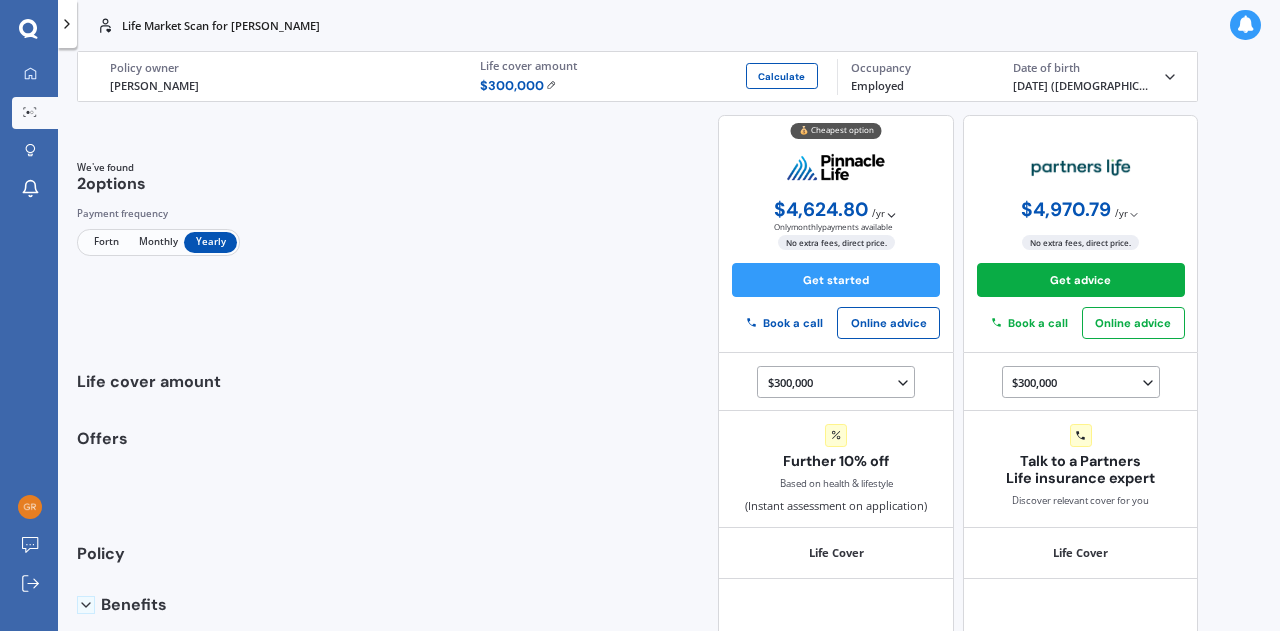 click on "Fortn" at bounding box center [106, 242] 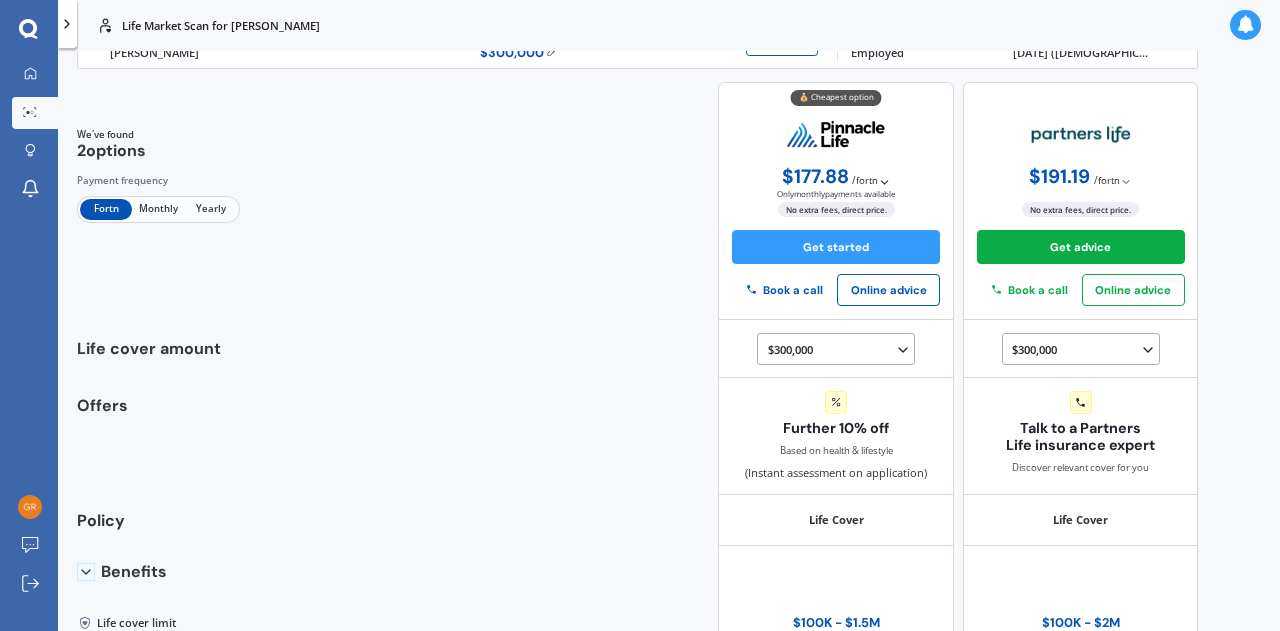 scroll, scrollTop: 40, scrollLeft: 0, axis: vertical 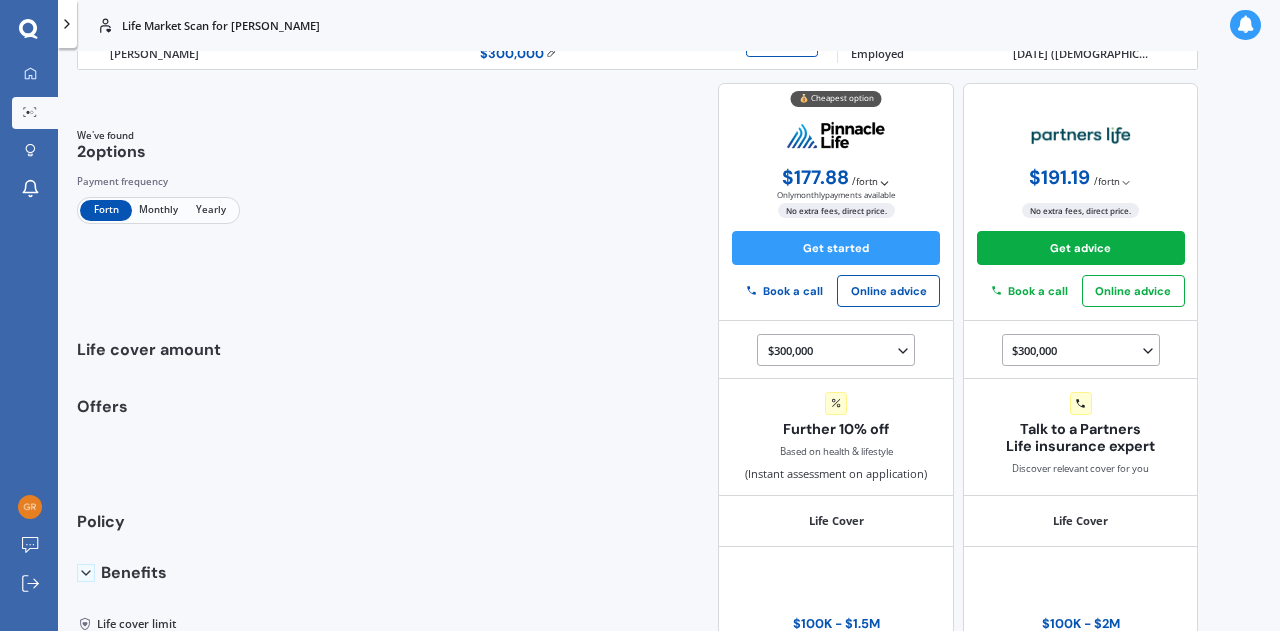 click on "Book a call" at bounding box center [784, 291] 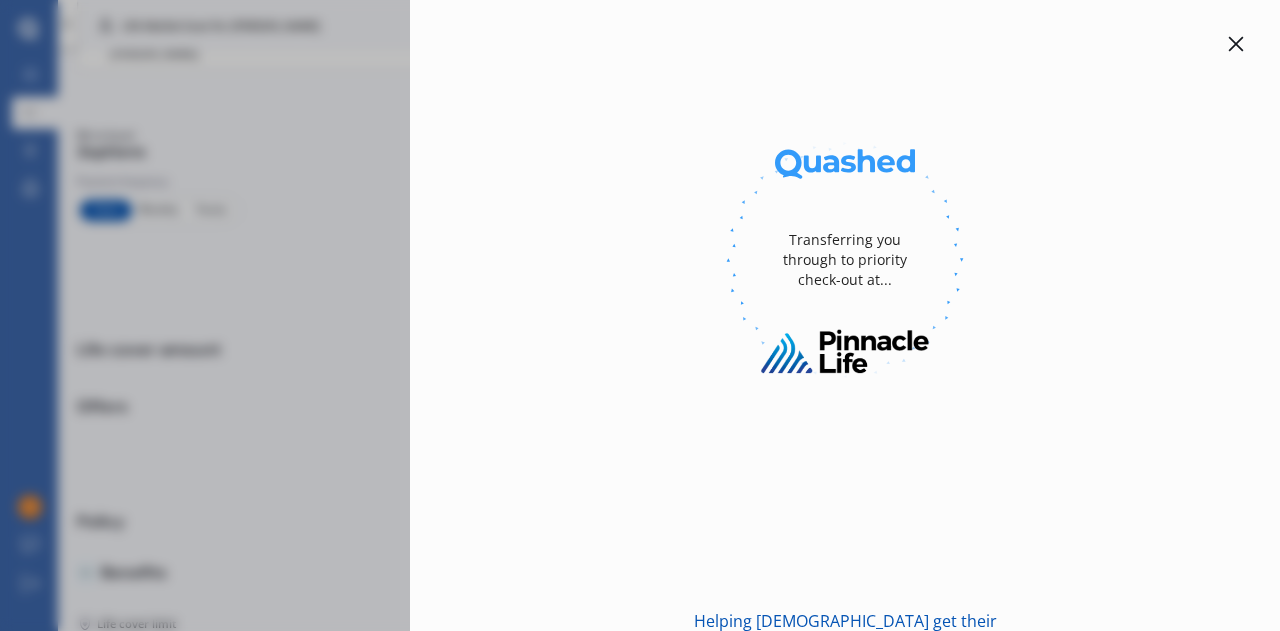 scroll, scrollTop: 0, scrollLeft: 0, axis: both 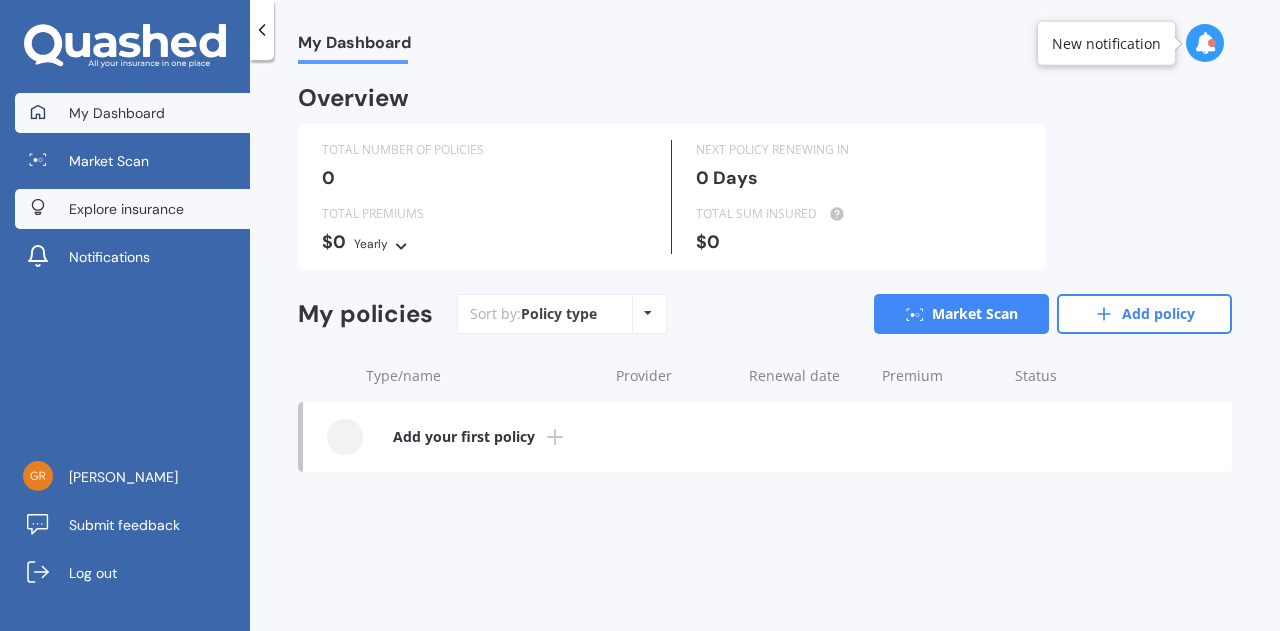 click on "Explore insurance" at bounding box center (126, 209) 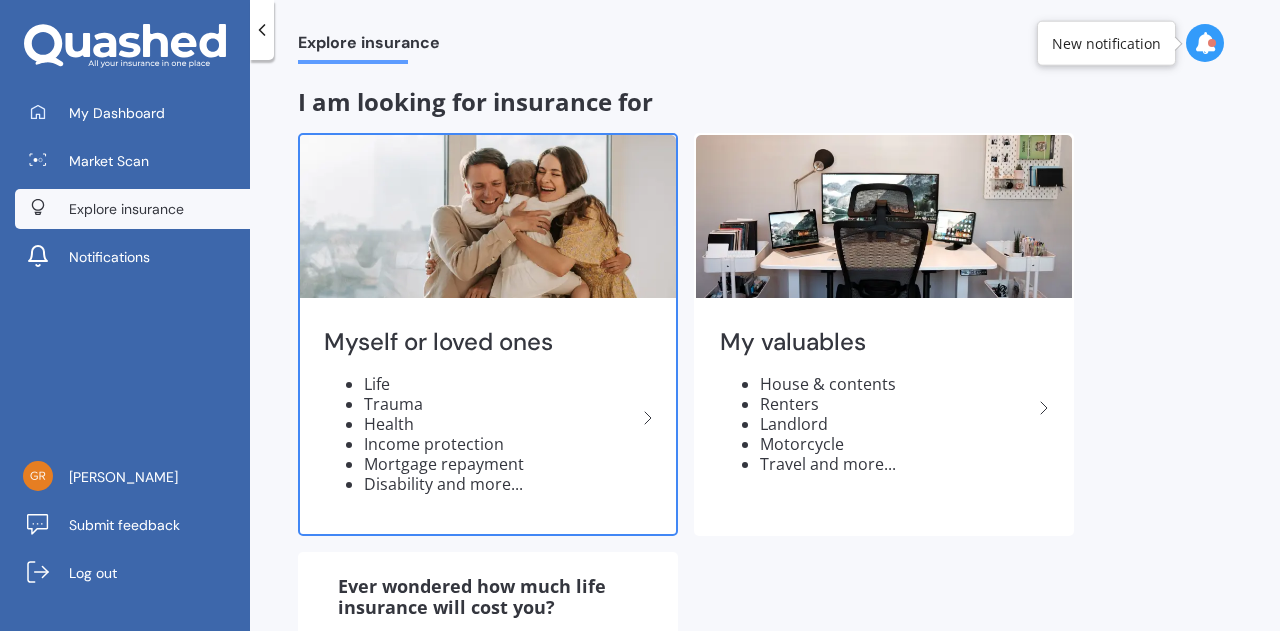 click on "Trauma" at bounding box center (500, 404) 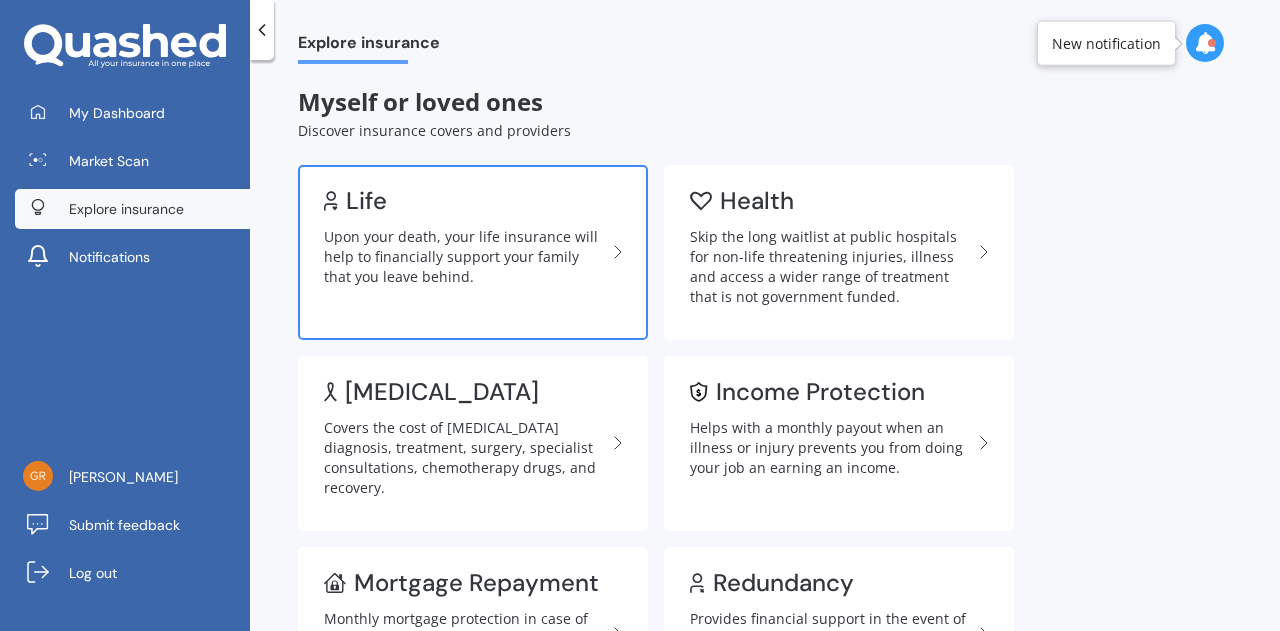 click on "Upon your death, your life insurance will help to financially support your family that you leave behind." at bounding box center [465, 257] 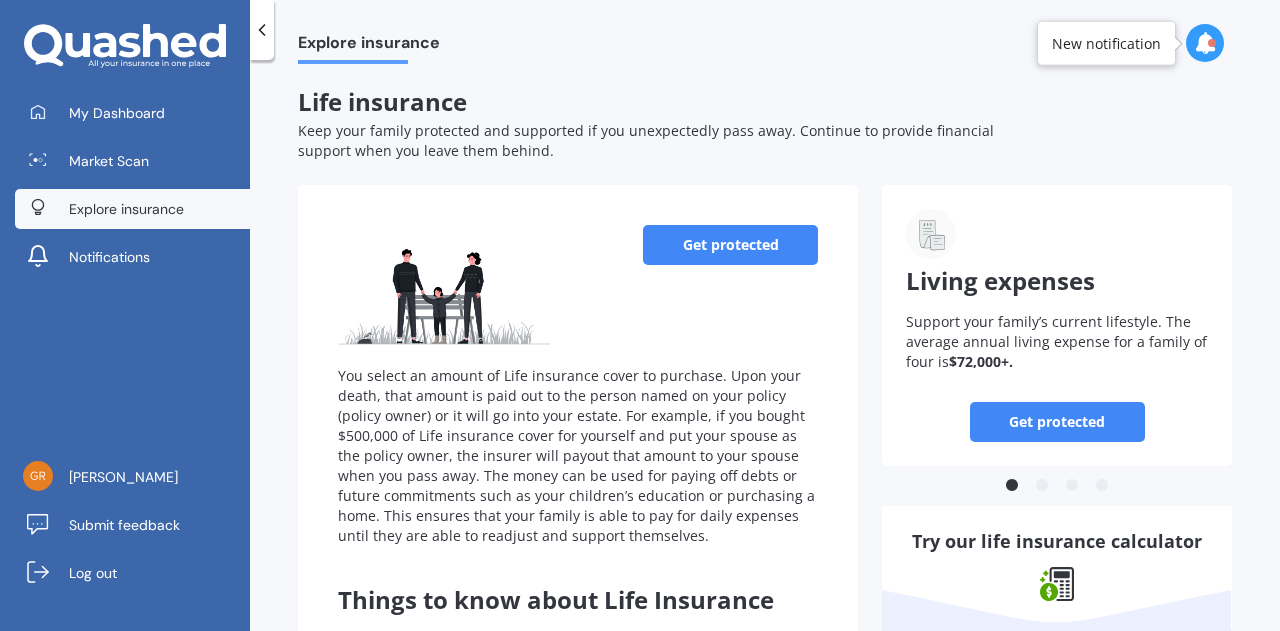 click on "Get protected" at bounding box center [730, 245] 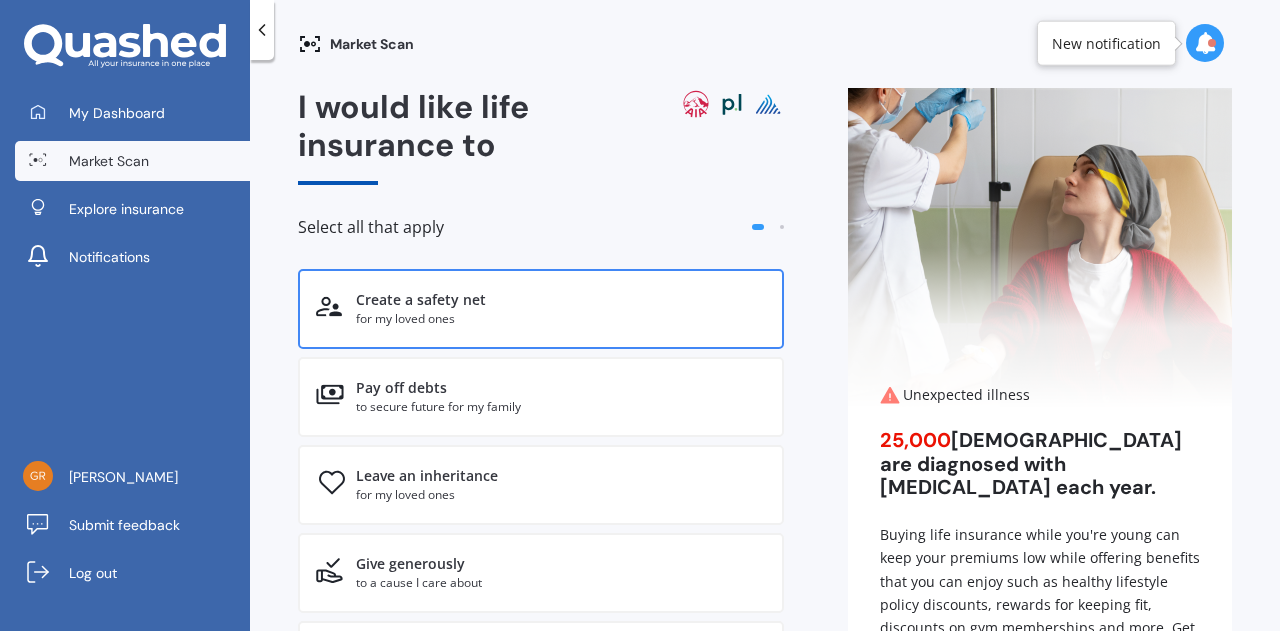 click on "for my loved ones" at bounding box center [561, 319] 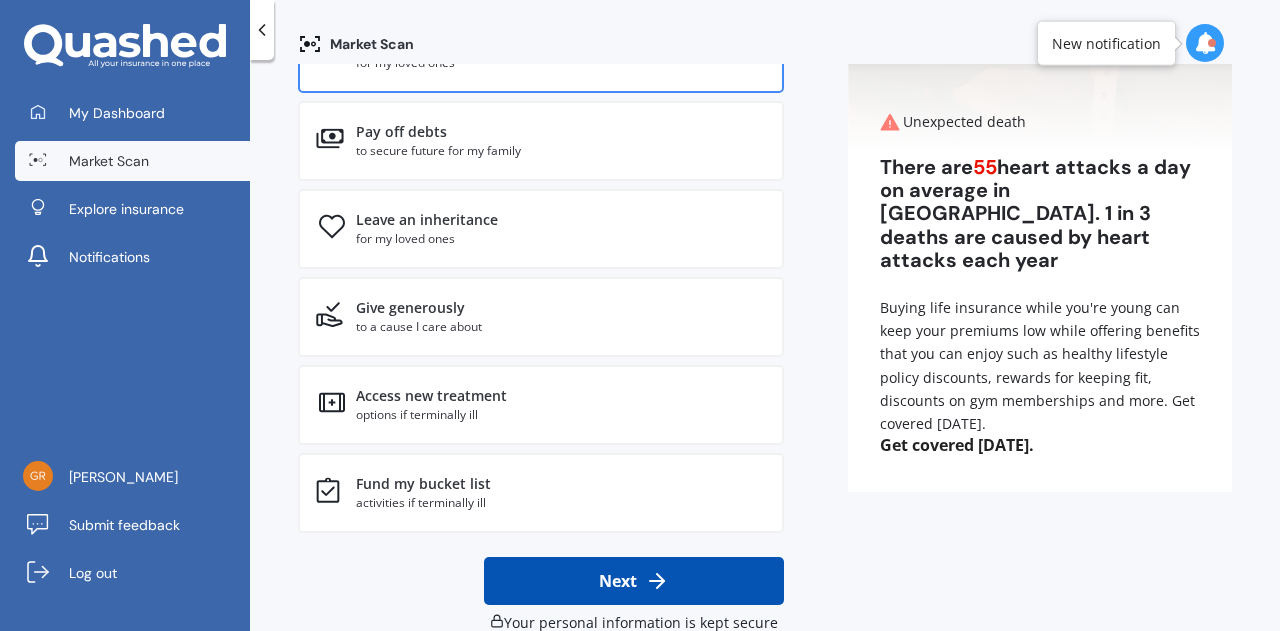 scroll, scrollTop: 293, scrollLeft: 0, axis: vertical 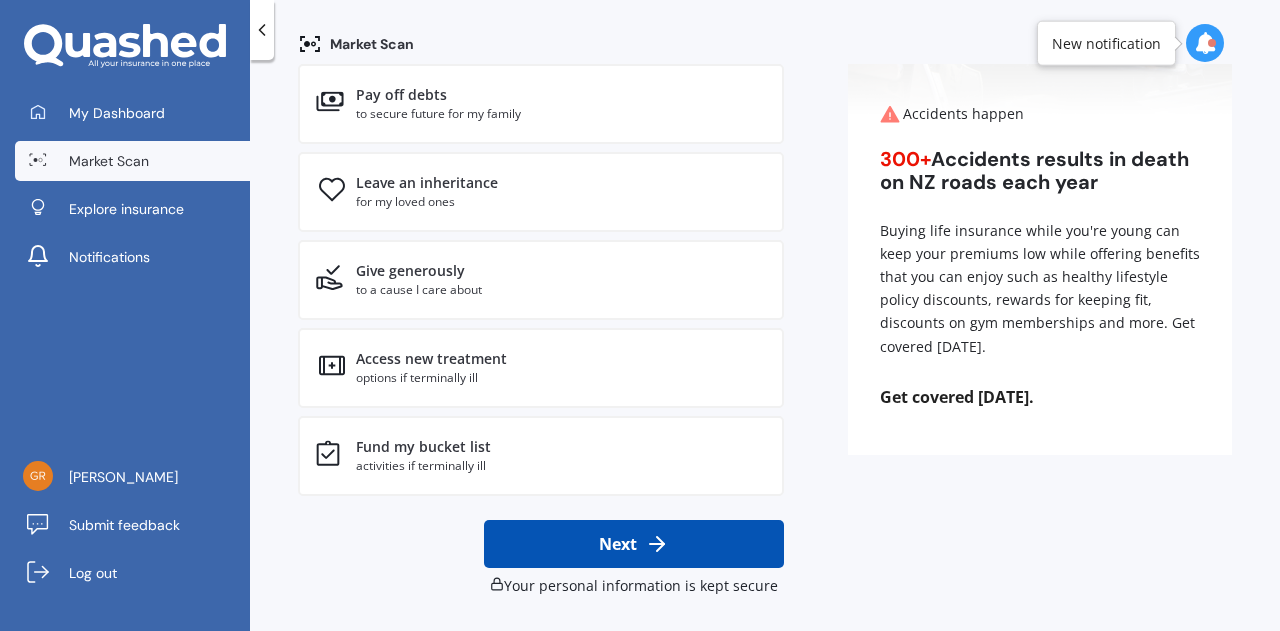 click on "Next" at bounding box center (634, 544) 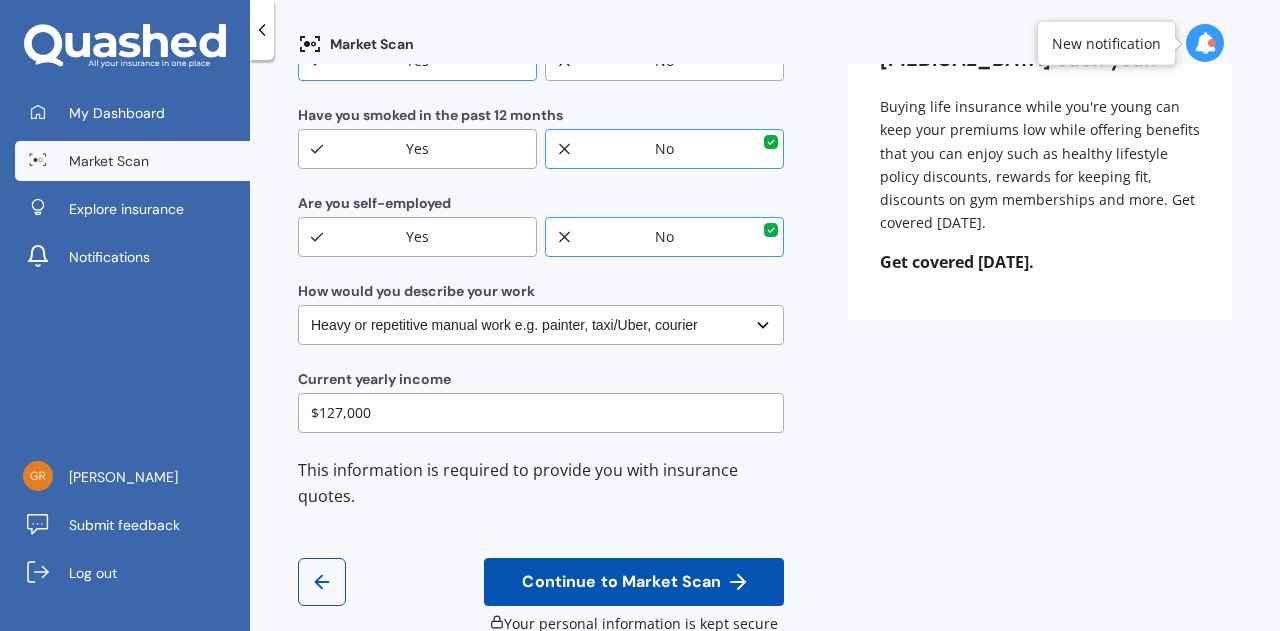 scroll, scrollTop: 428, scrollLeft: 0, axis: vertical 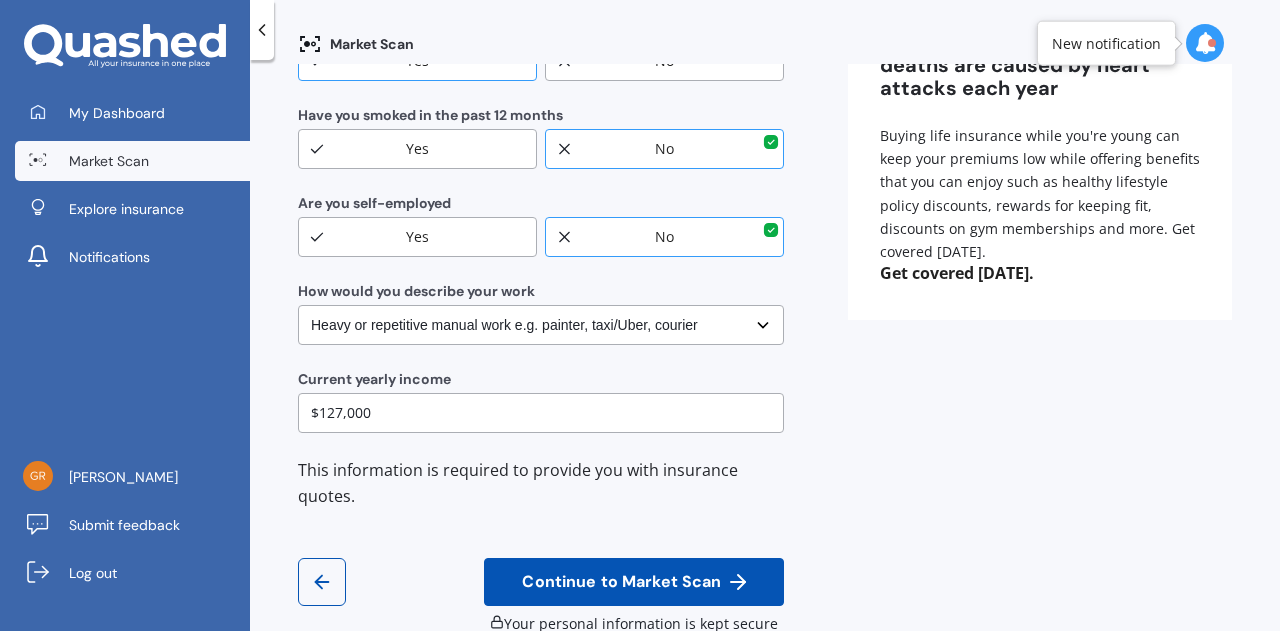 click on "Continue to Market Scan" at bounding box center (621, 582) 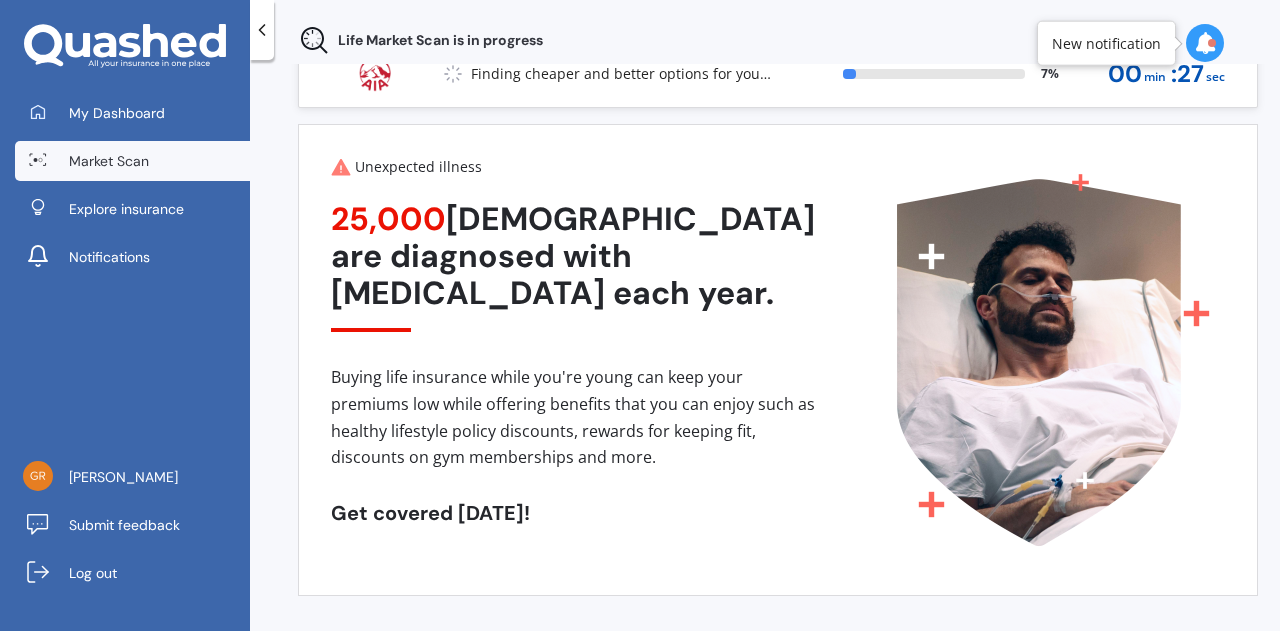 scroll, scrollTop: 0, scrollLeft: 0, axis: both 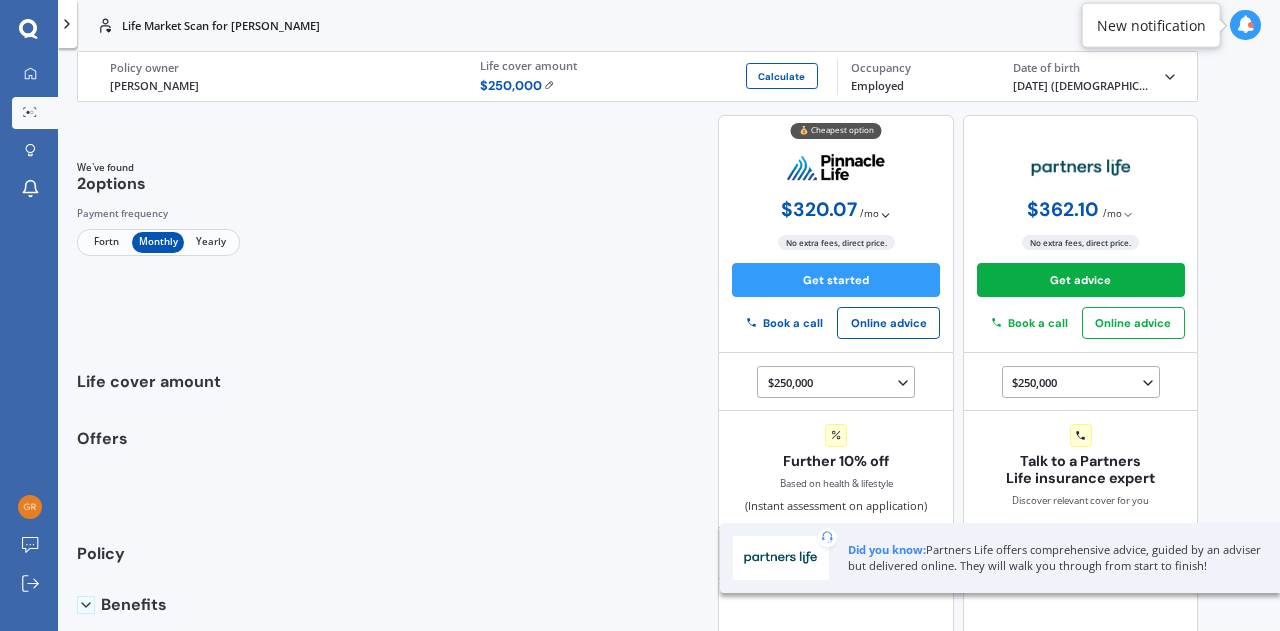 click on "$ 250,000" at bounding box center (517, 85) 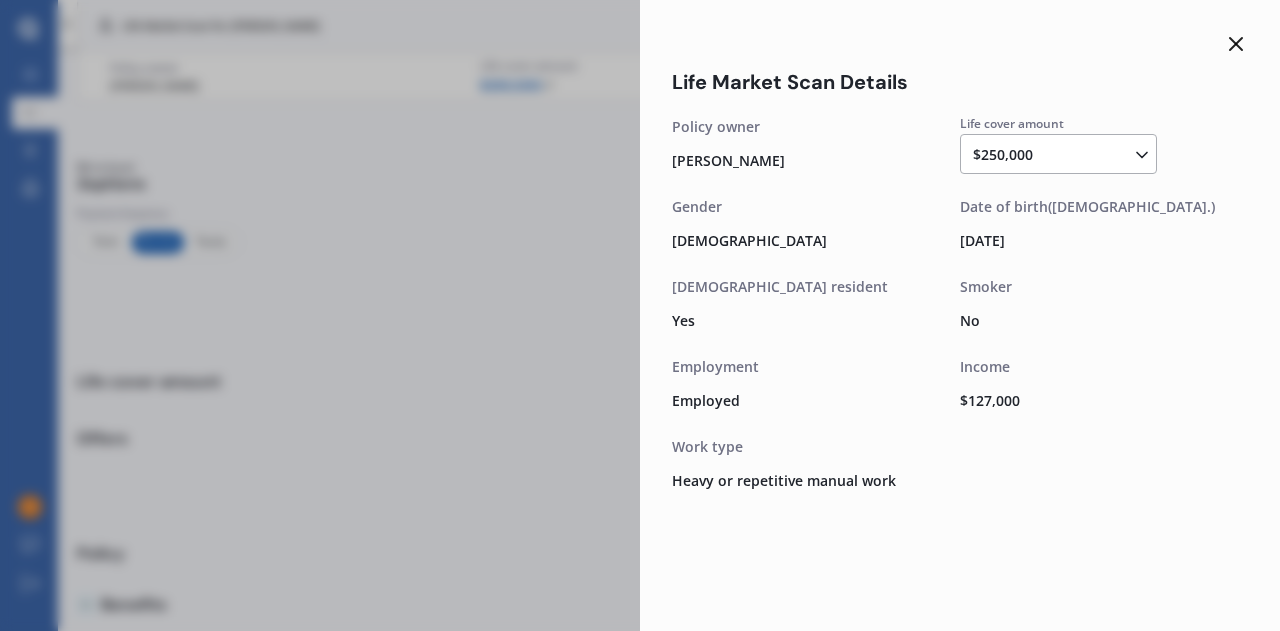 click 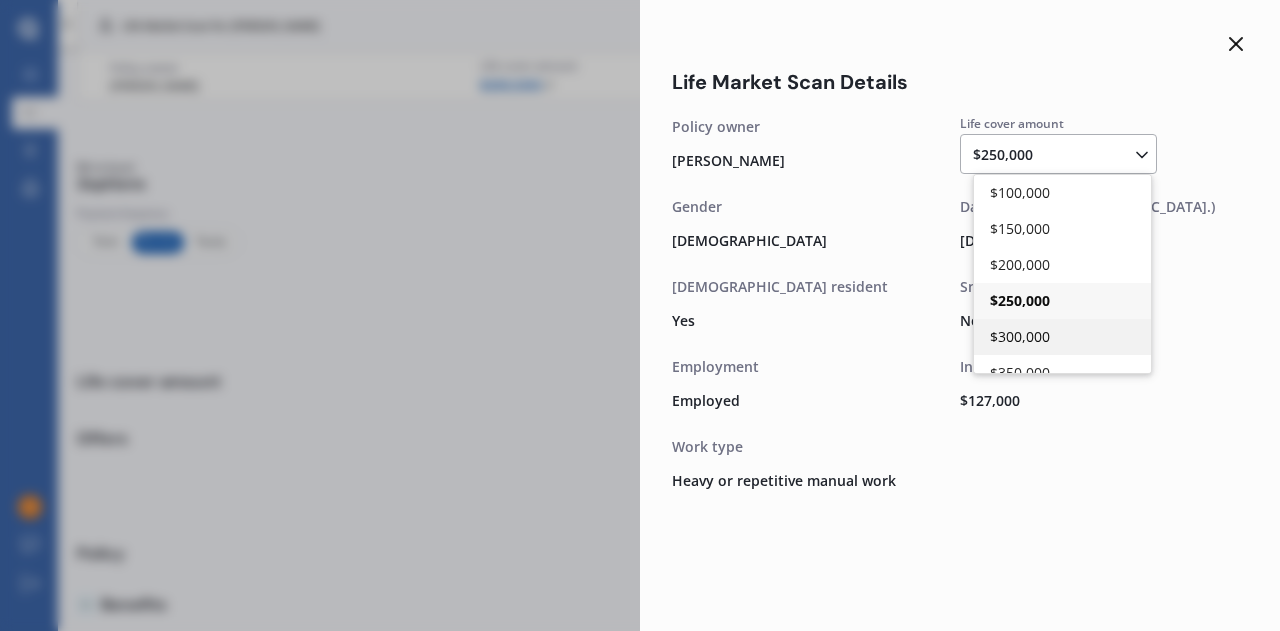 click on "$300,000" at bounding box center [1020, 336] 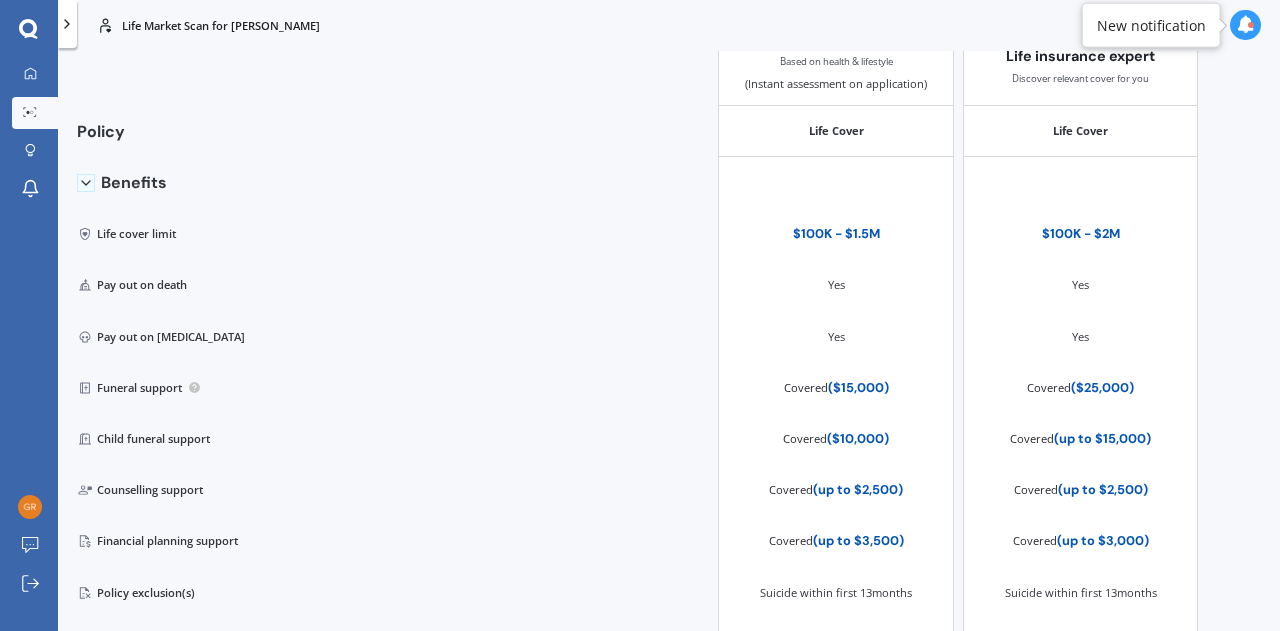 scroll, scrollTop: 640, scrollLeft: 0, axis: vertical 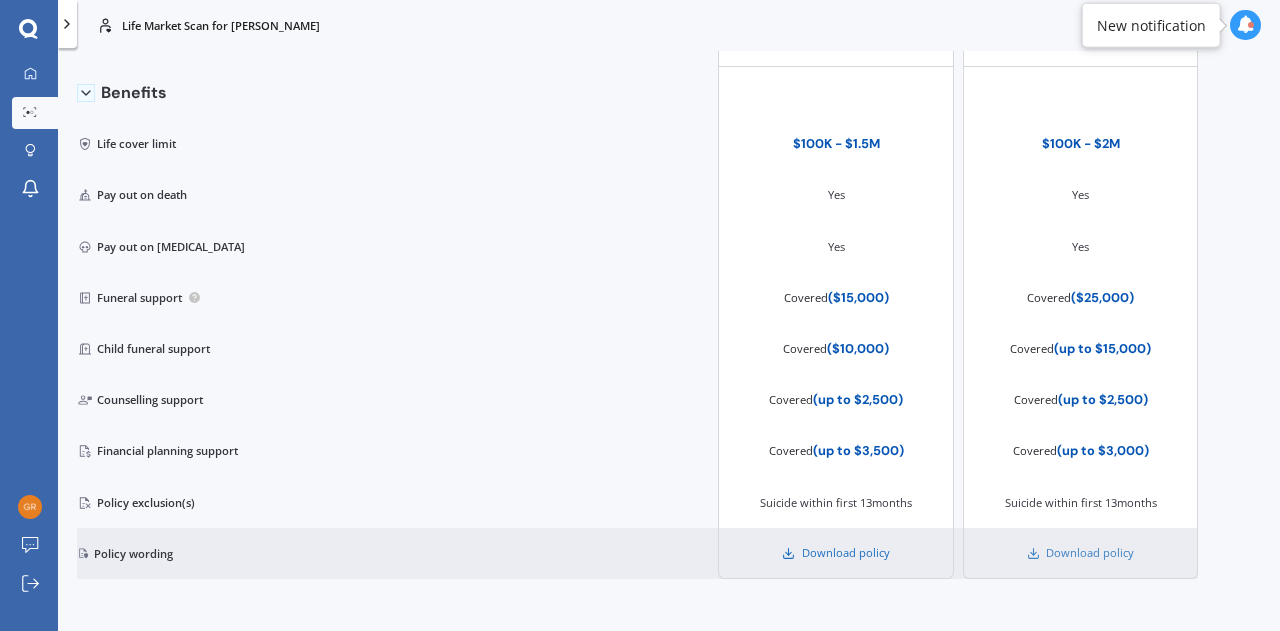 click on "Download policy" at bounding box center [835, 553] 